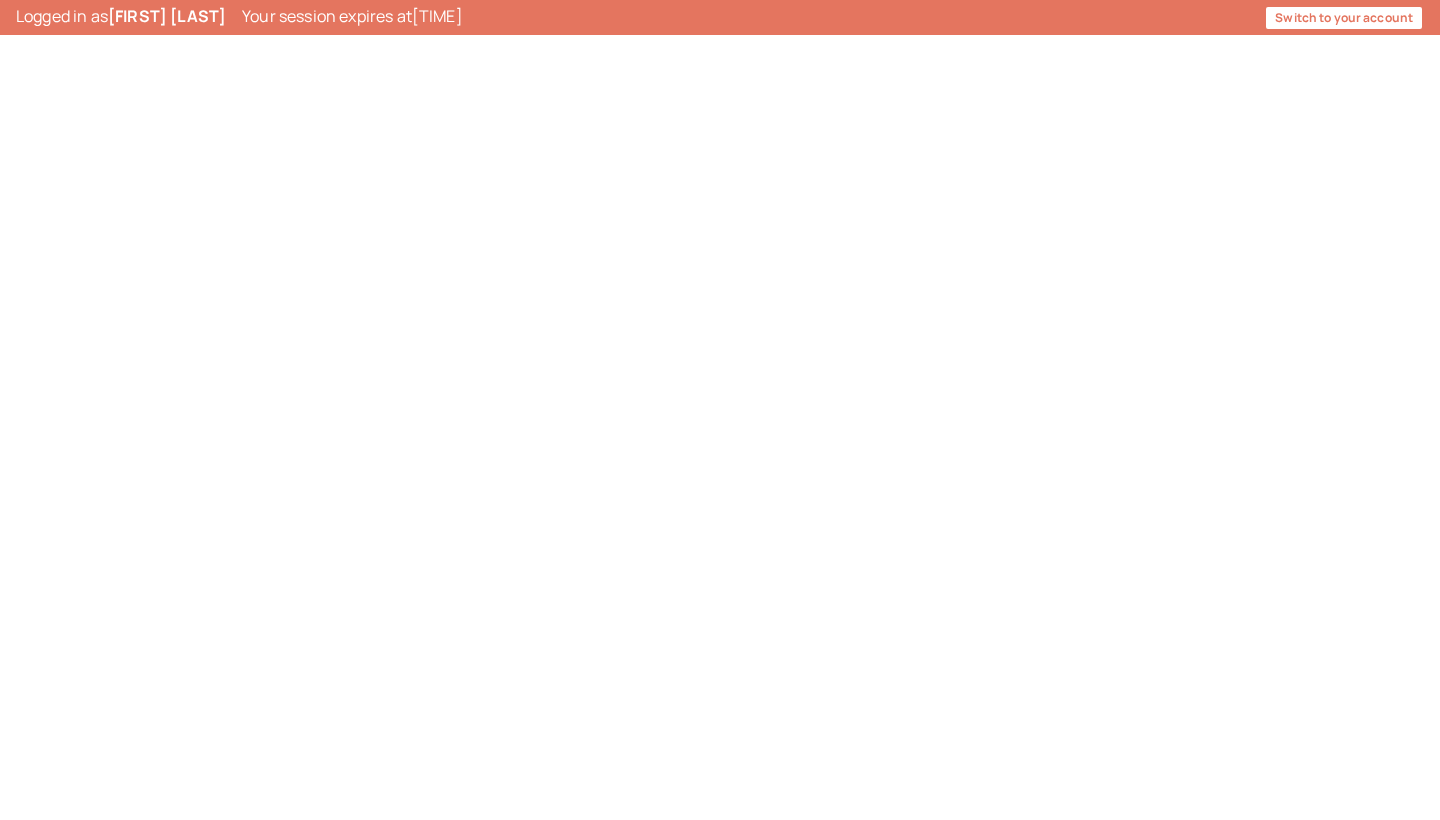 scroll, scrollTop: 0, scrollLeft: 0, axis: both 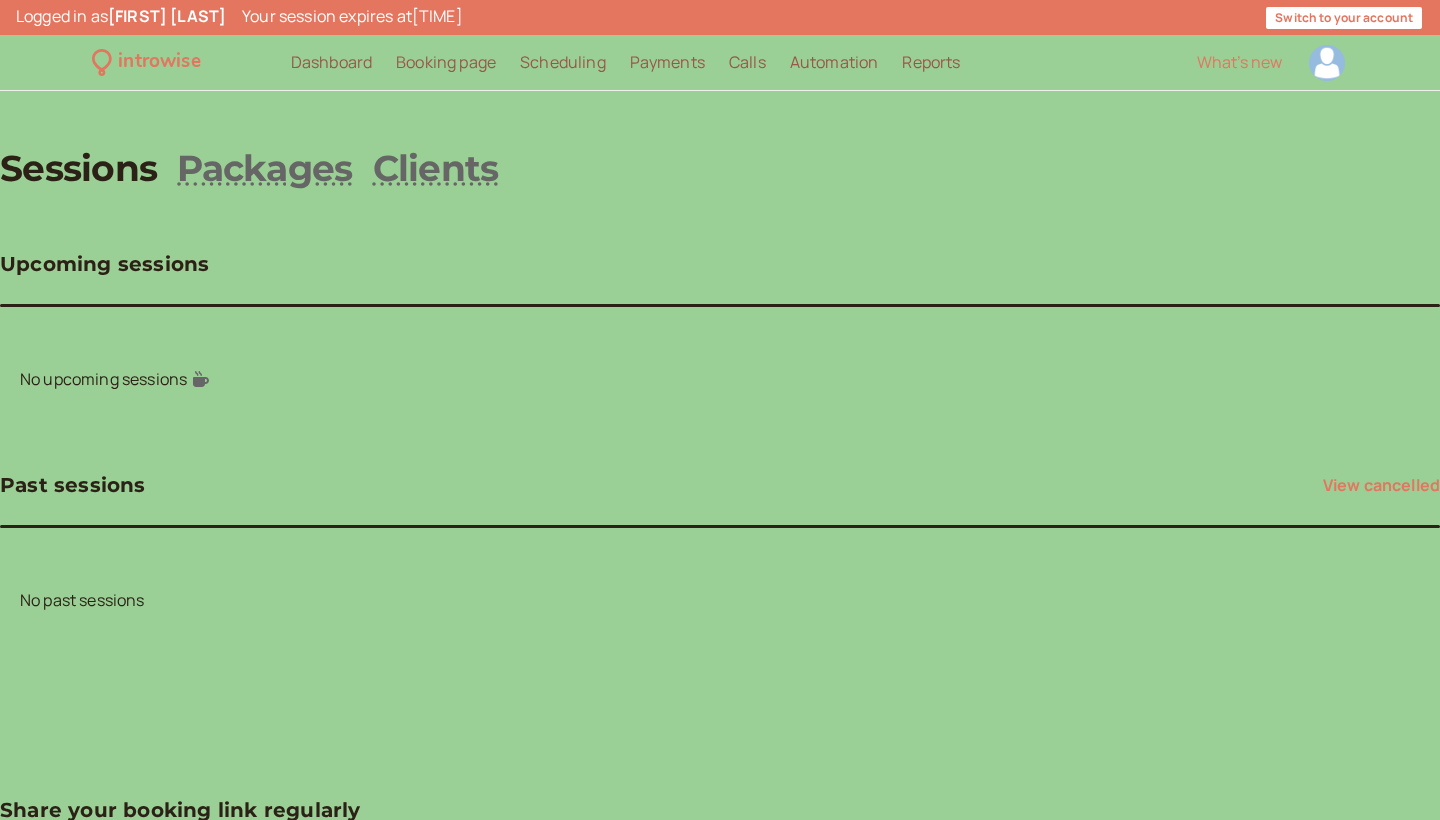 click on "Booking page" at bounding box center (446, 62) 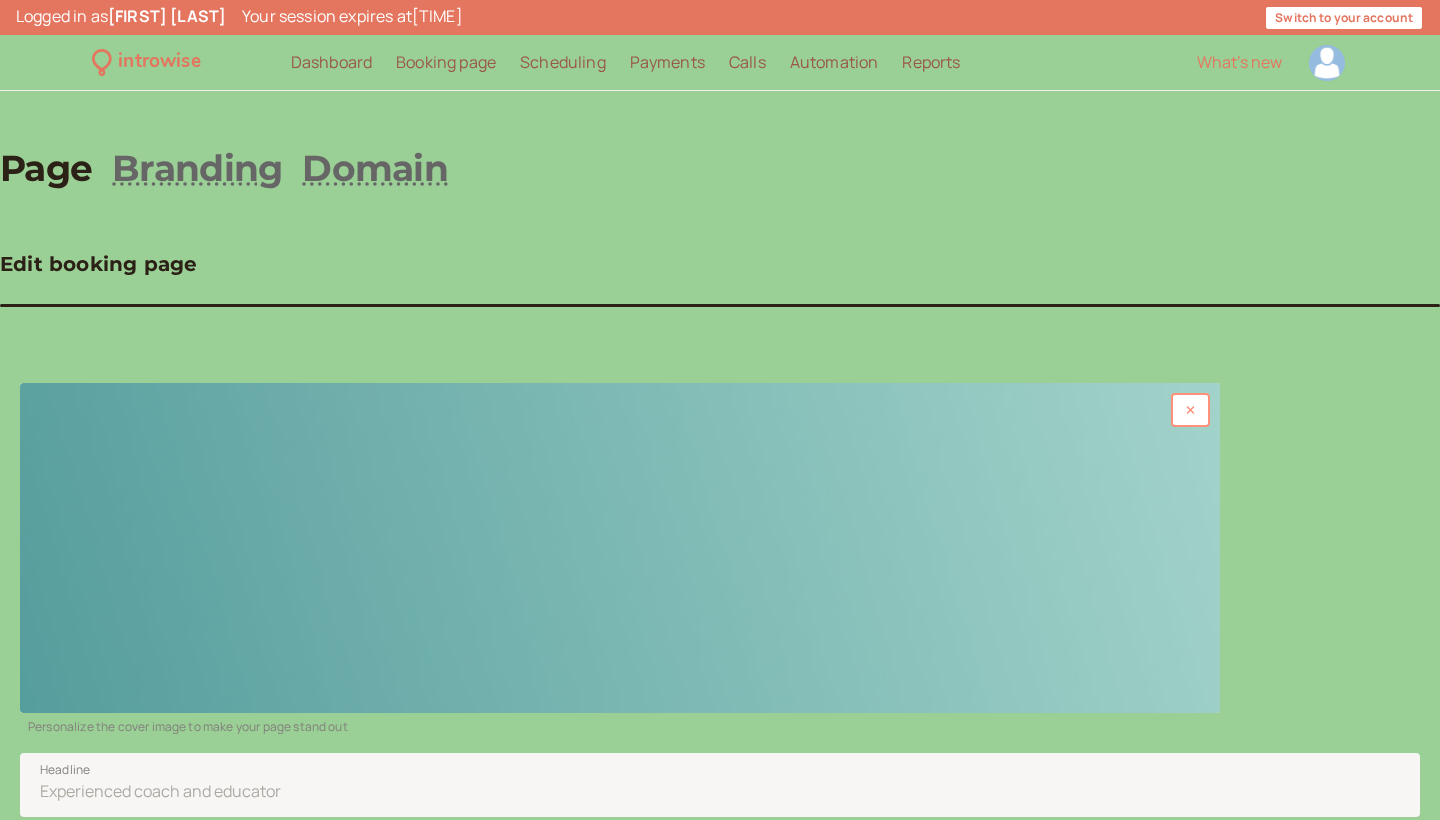 click at bounding box center [1190, 410] 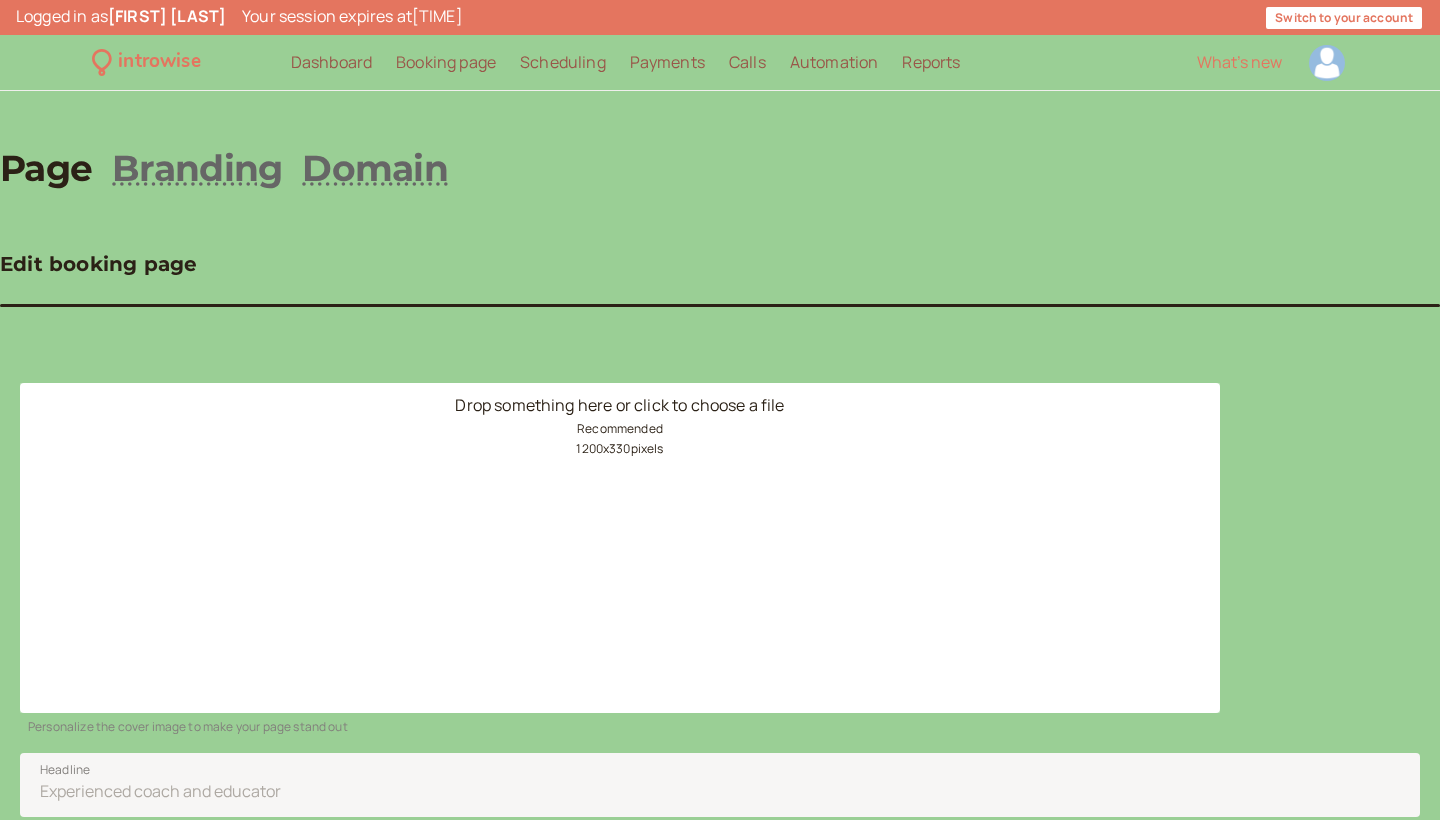 click on "Drop something here or click to choose a file Recommended 1200  x  330  pixels" at bounding box center (620, 548) 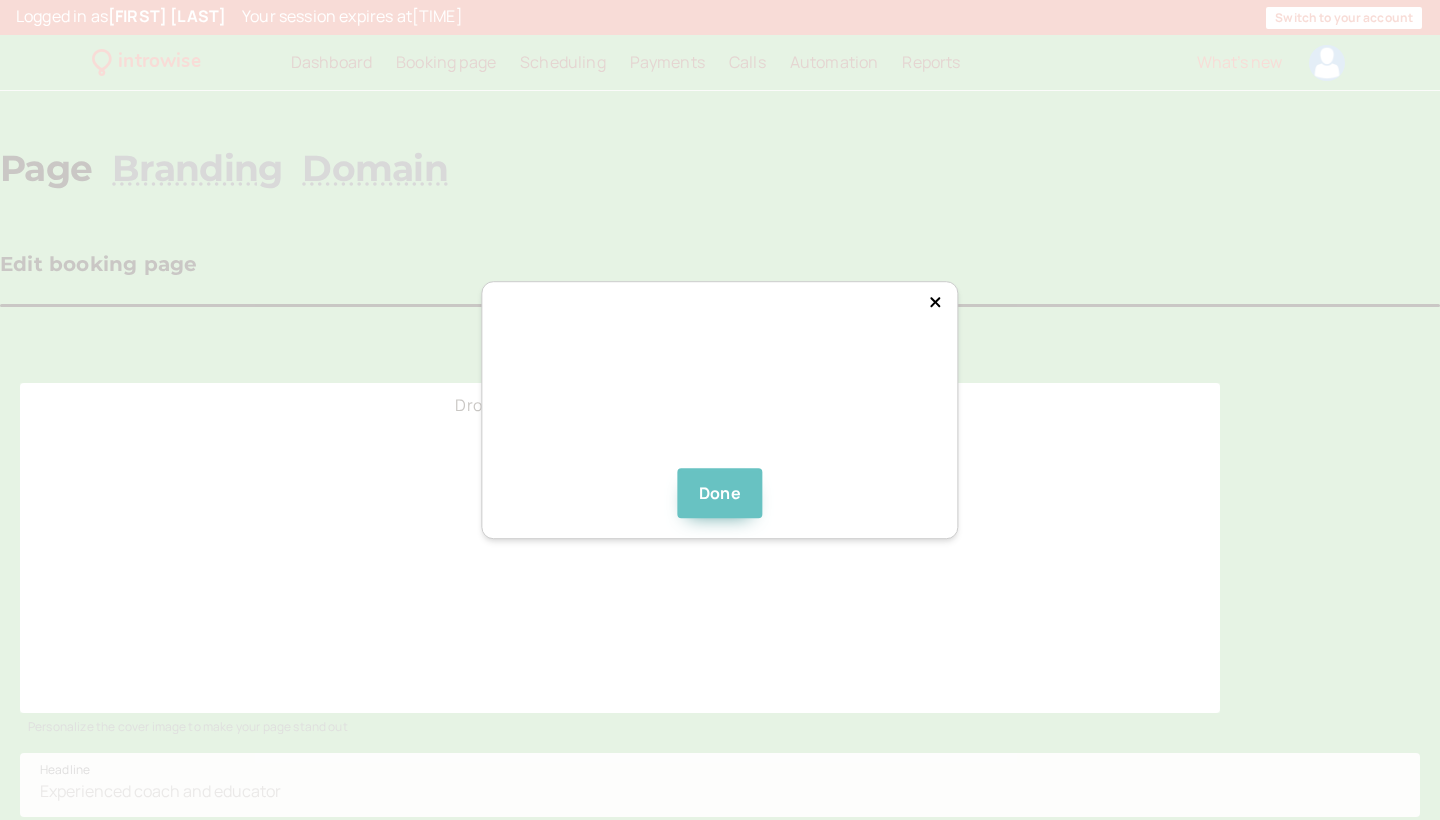 click on "Done" at bounding box center (720, 493) 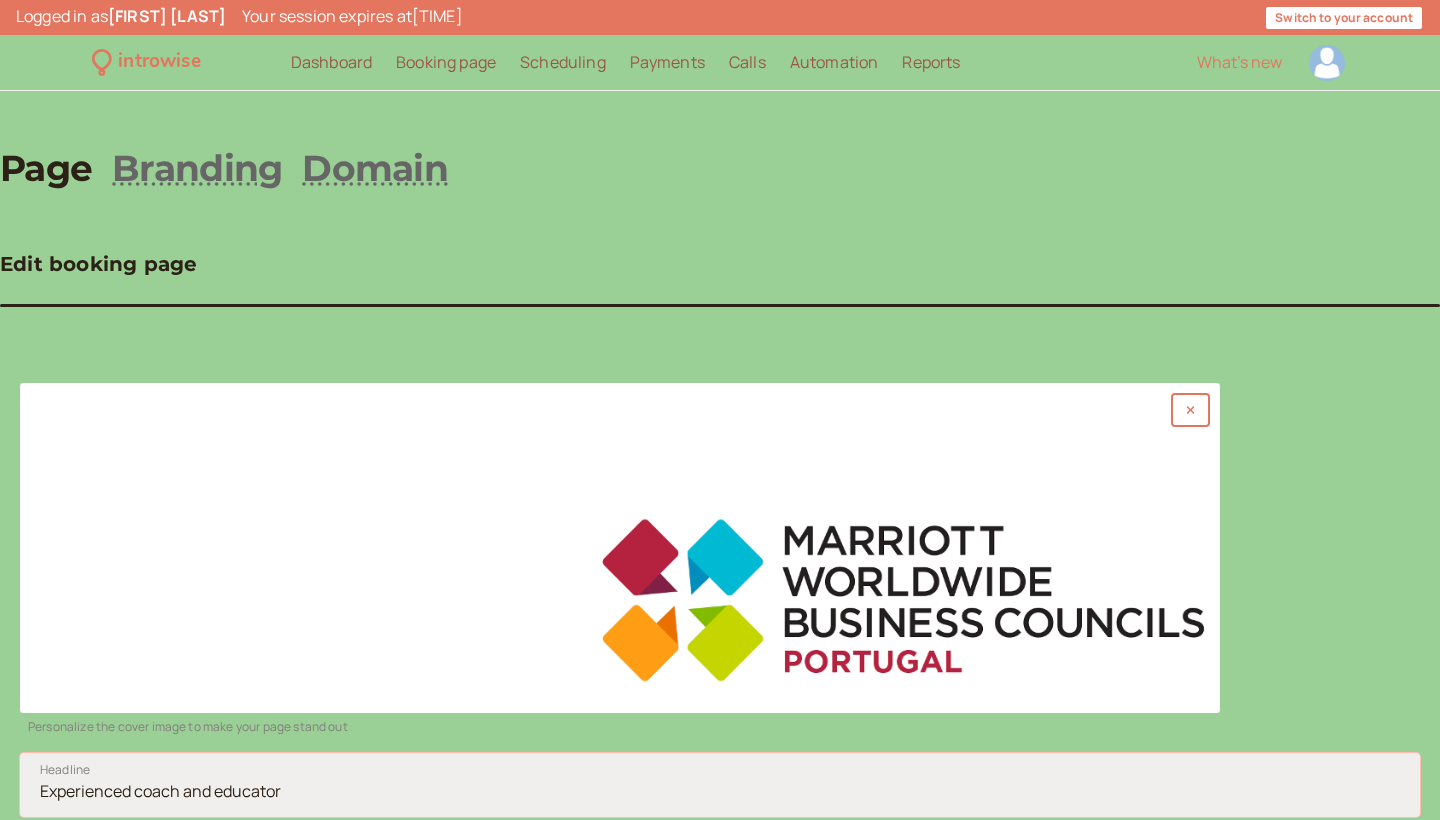 click on "Headline" at bounding box center [720, 785] 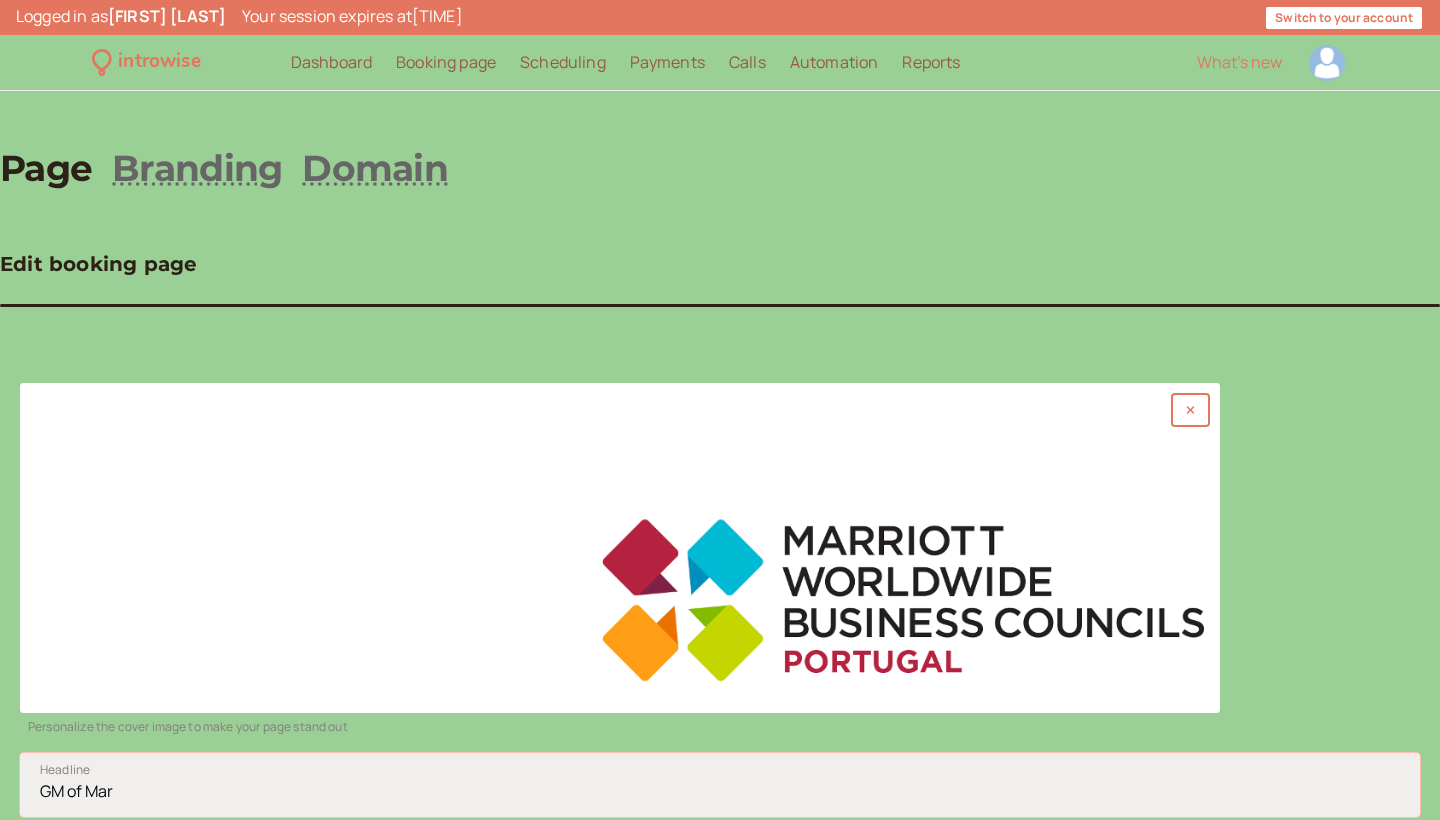 drag, startPoint x: 278, startPoint y: 644, endPoint x: 248, endPoint y: 643, distance: 30.016663 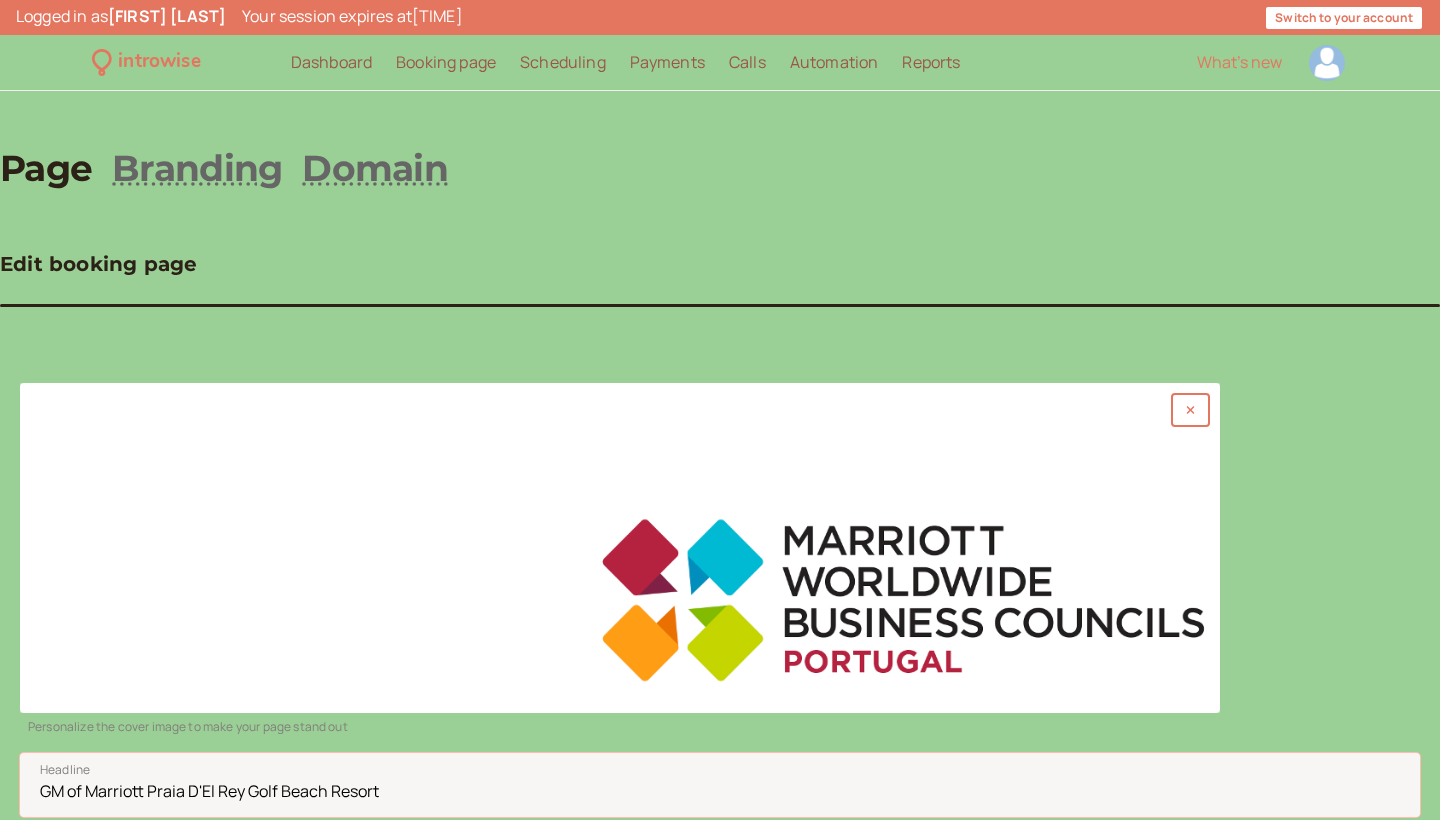 type on "GM of [COMPANY] [LOCATION]" 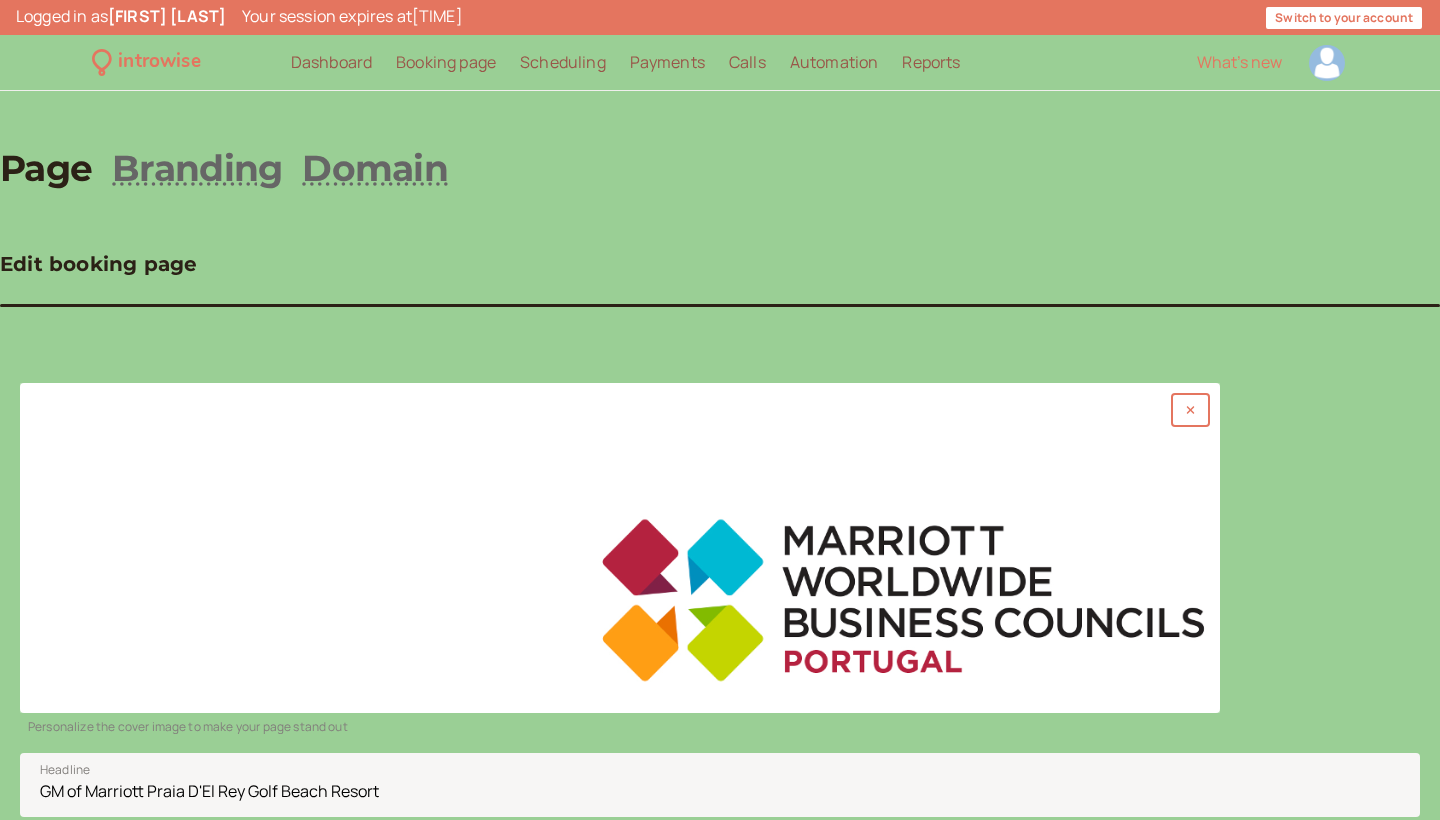 click on "introwise Dashboard Dashboard Booking page Booking Scheduling Scheduling Payments Payments Calls Calls Automation Automation Reports Reports What's new Page Branding Domain Edit booking page Personalize the cover image to make your page stand out GM of Marriott Praia D'El Rey  Golf & Beach Resort Headline 50 / 80 A short sentence about you Description (optional) A little bit about me... Give as much information about yourself as you want Save Preview View as a client introwise.com/antonio-esteves-qjpf View your booking page exactly as your clients see it" at bounding box center [720, 859] 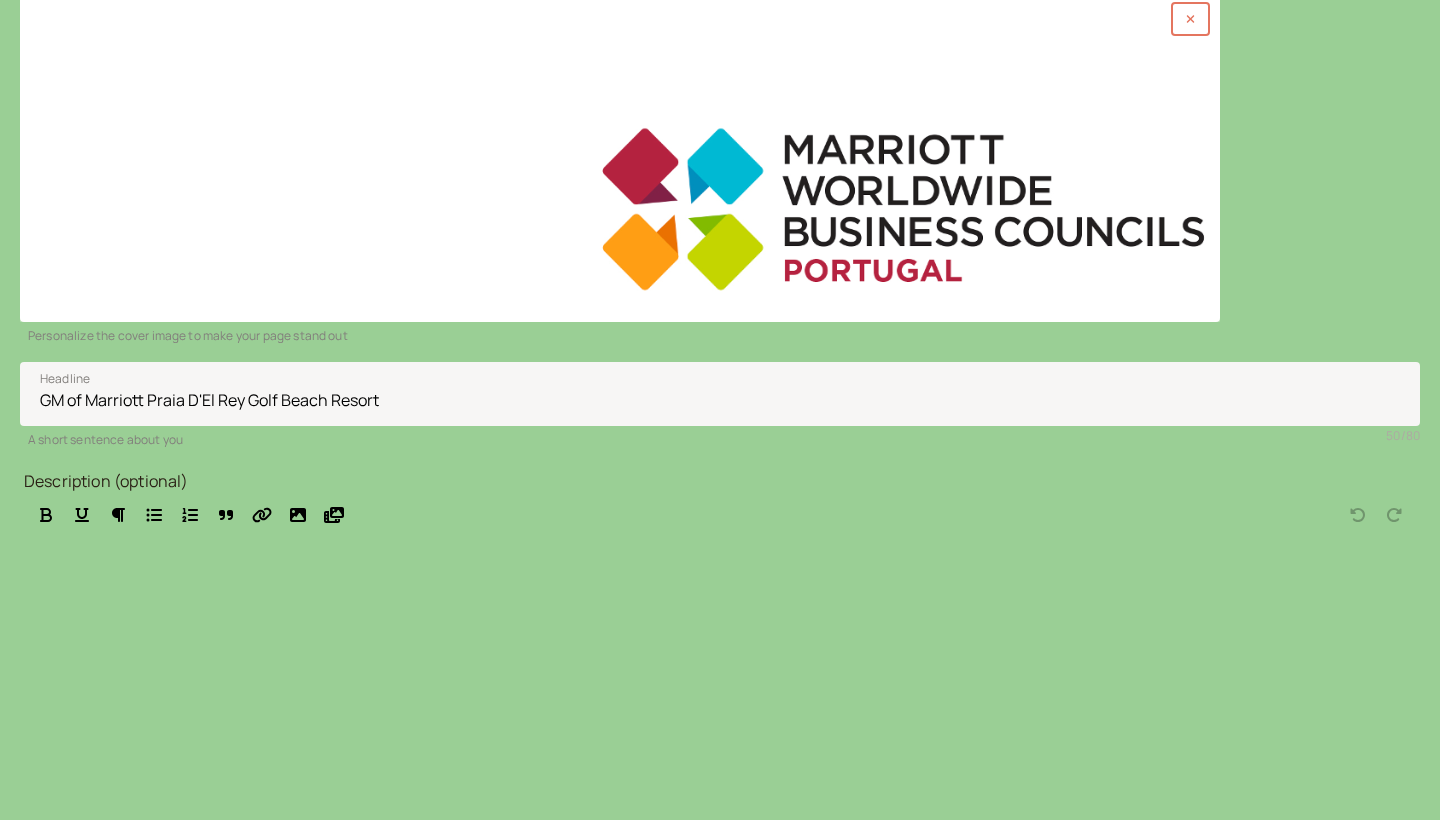 scroll, scrollTop: 390, scrollLeft: 0, axis: vertical 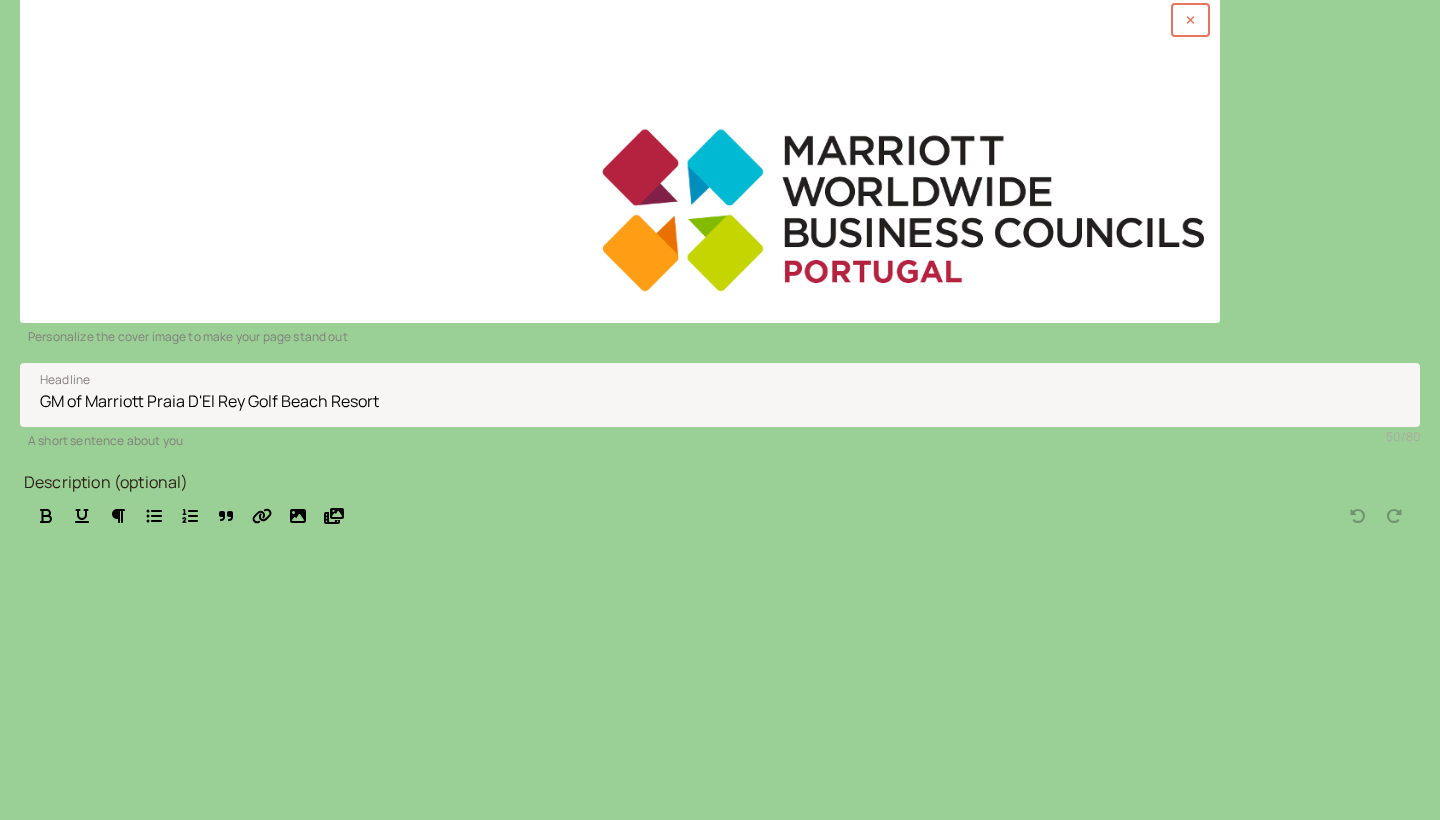 click on "Save" at bounding box center (62, 880) 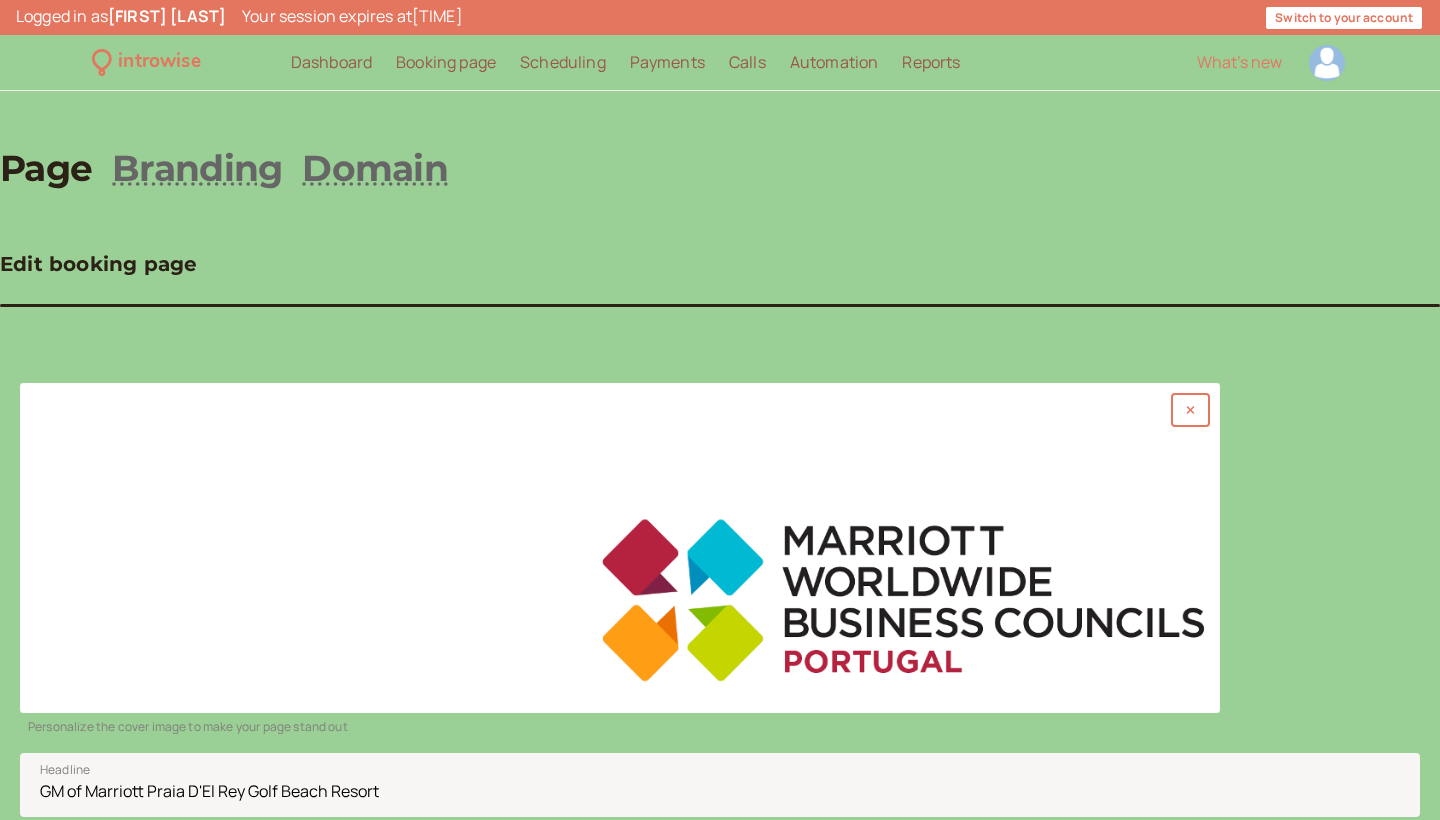 scroll, scrollTop: 0, scrollLeft: 0, axis: both 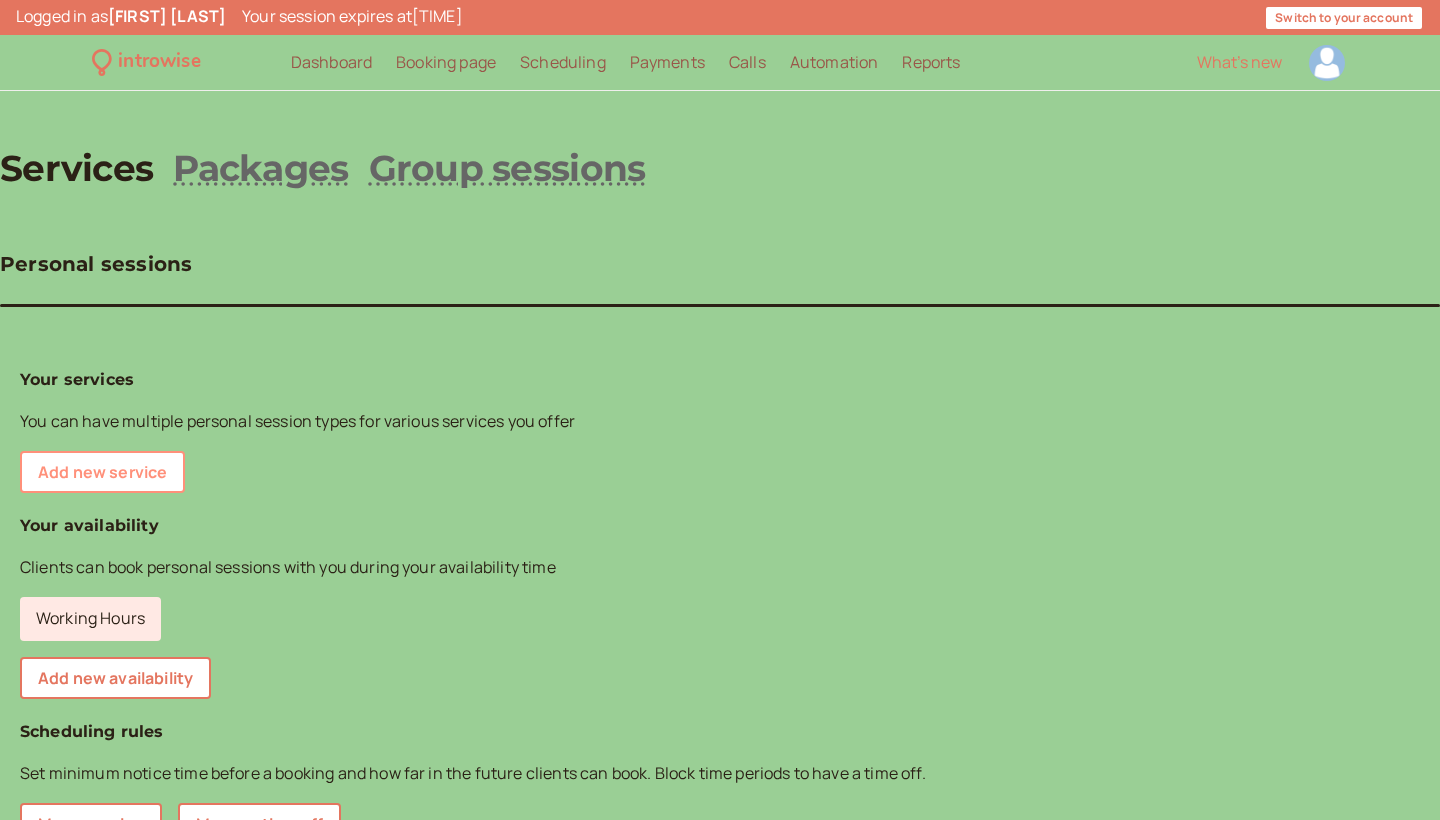 click on "Add new service" at bounding box center [102, 472] 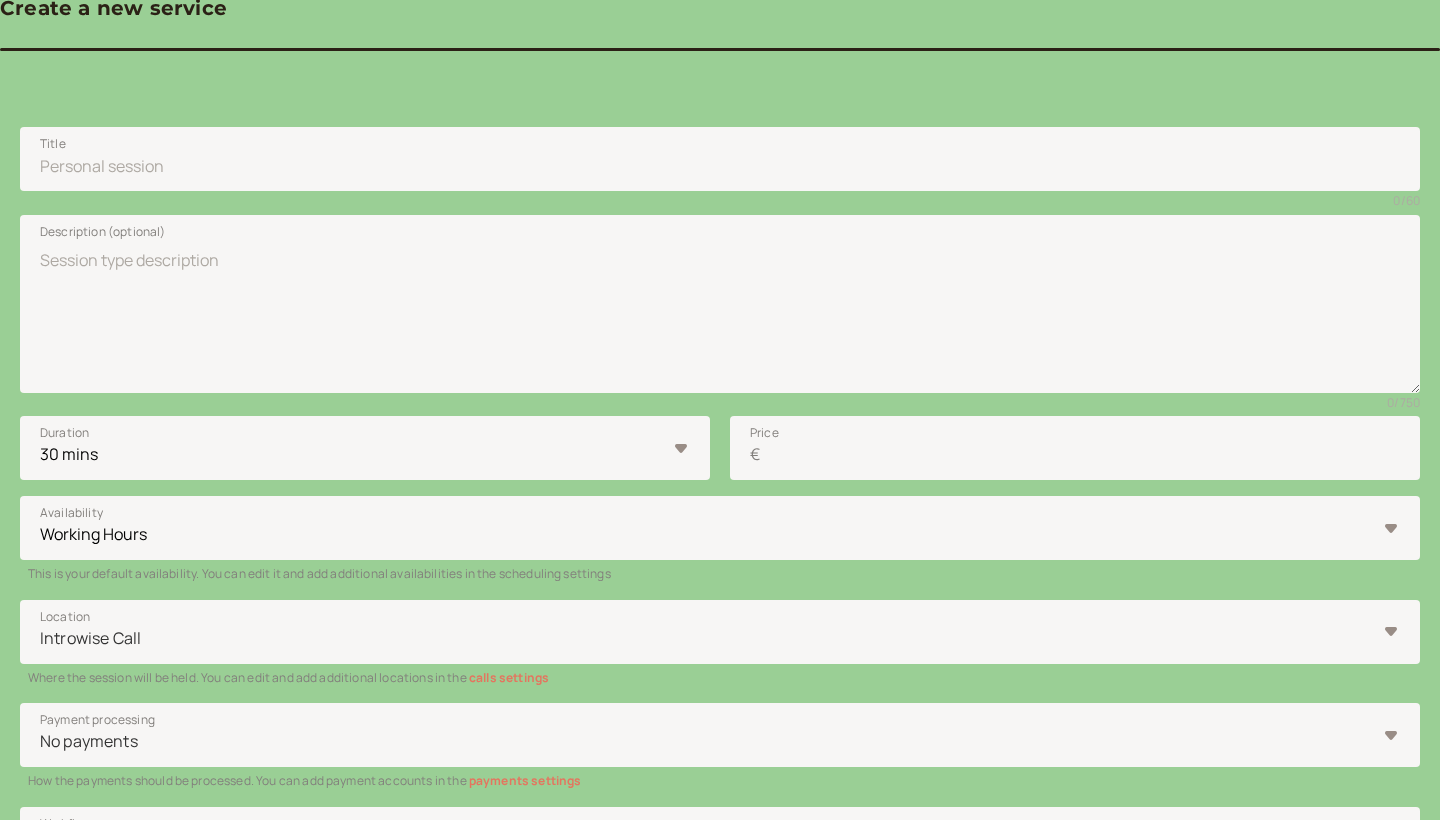 scroll, scrollTop: 271, scrollLeft: 0, axis: vertical 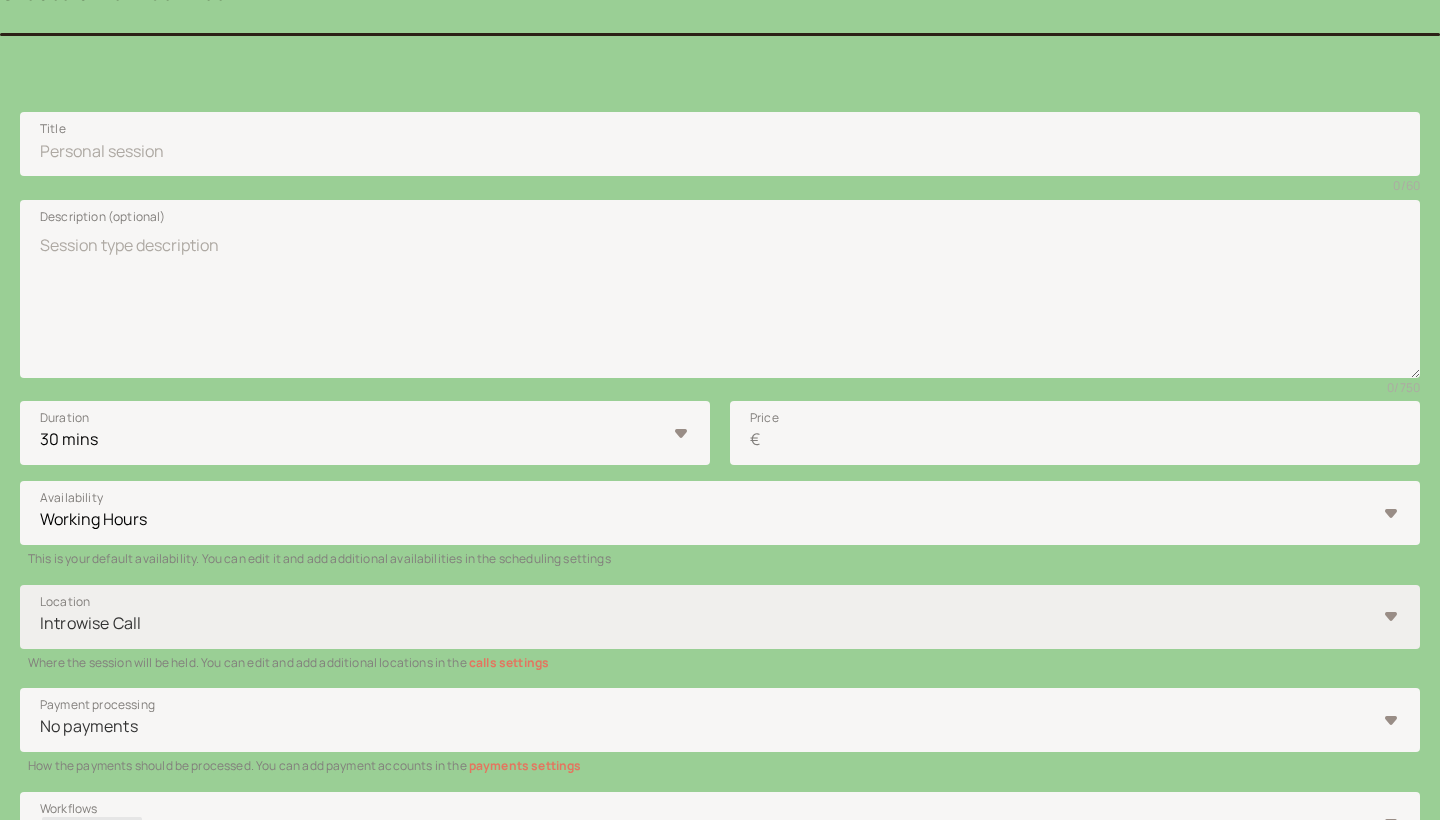 click at bounding box center (707, 623) 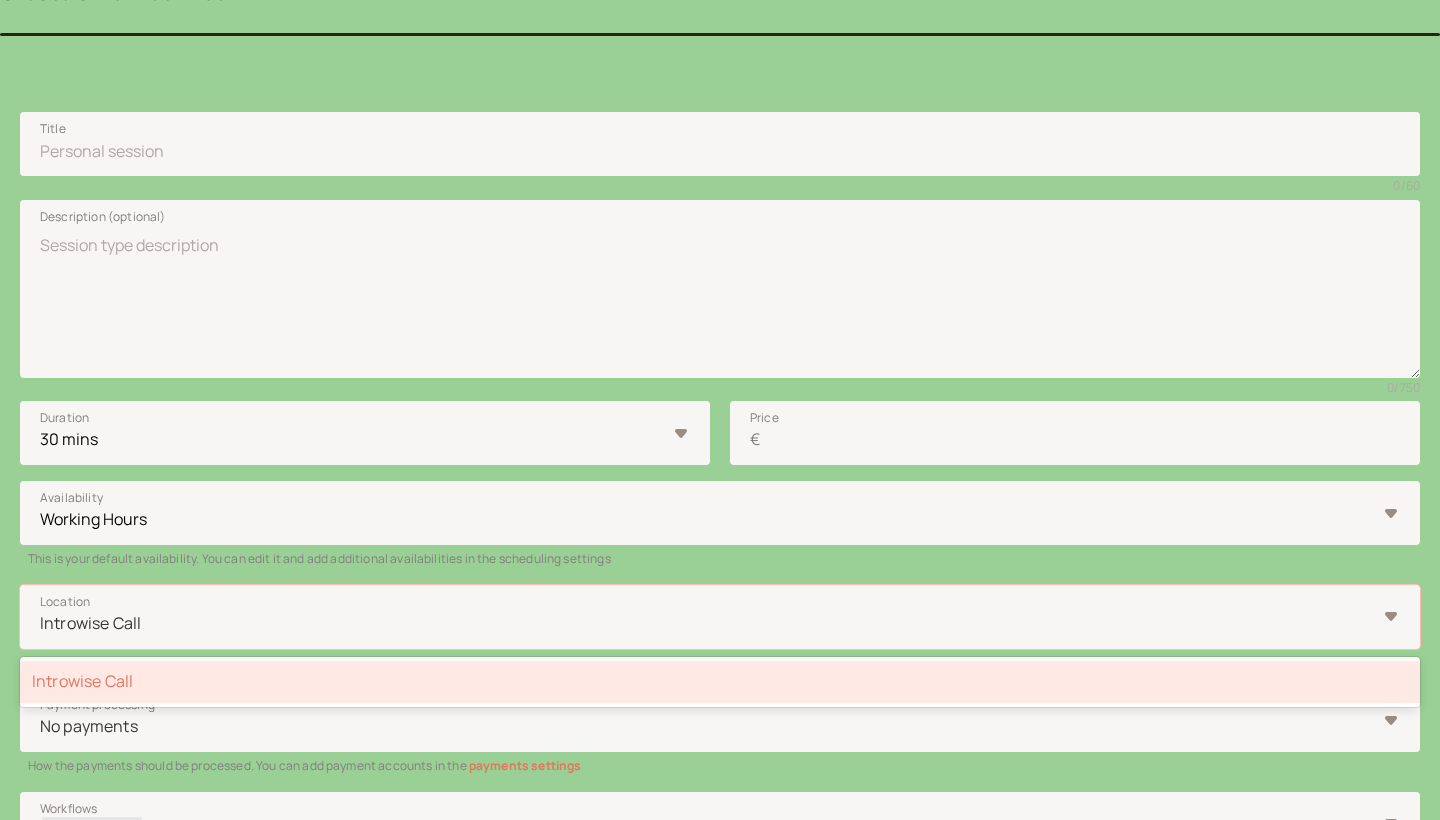 click on "introwise Dashboard Dashboard Booking page Booking Scheduling Scheduling Payments Payments Calls Calls Automation Automation Reports Reports What's new Services Packages Group sessions Back Create a new service Title 0 / 60   Description (optional) 0 / 750   Duration 10 mins 15 mins 30 mins 45 mins 1 hour 1.5 hours 2 hours Custom… Price € Availability Working Hours This is your default availability. You can edit it and add additional availabilities in the scheduling settings Location option Introwise Call selected, 1 of 1. 1 result available. Use Up and Down to choose options, press Enter to select the currently focused option, press Escape to exit the menu, press Tab to select the option and exit the menu. Introwise Call Introwise Call Where the session will be held. You can edit and add additional locations in the   calls settings Payment processing No payments How the payments should be processed. You can add payment accounts in the   payments settings Workflows Reminders  Growth Save" at bounding box center [720, 466] 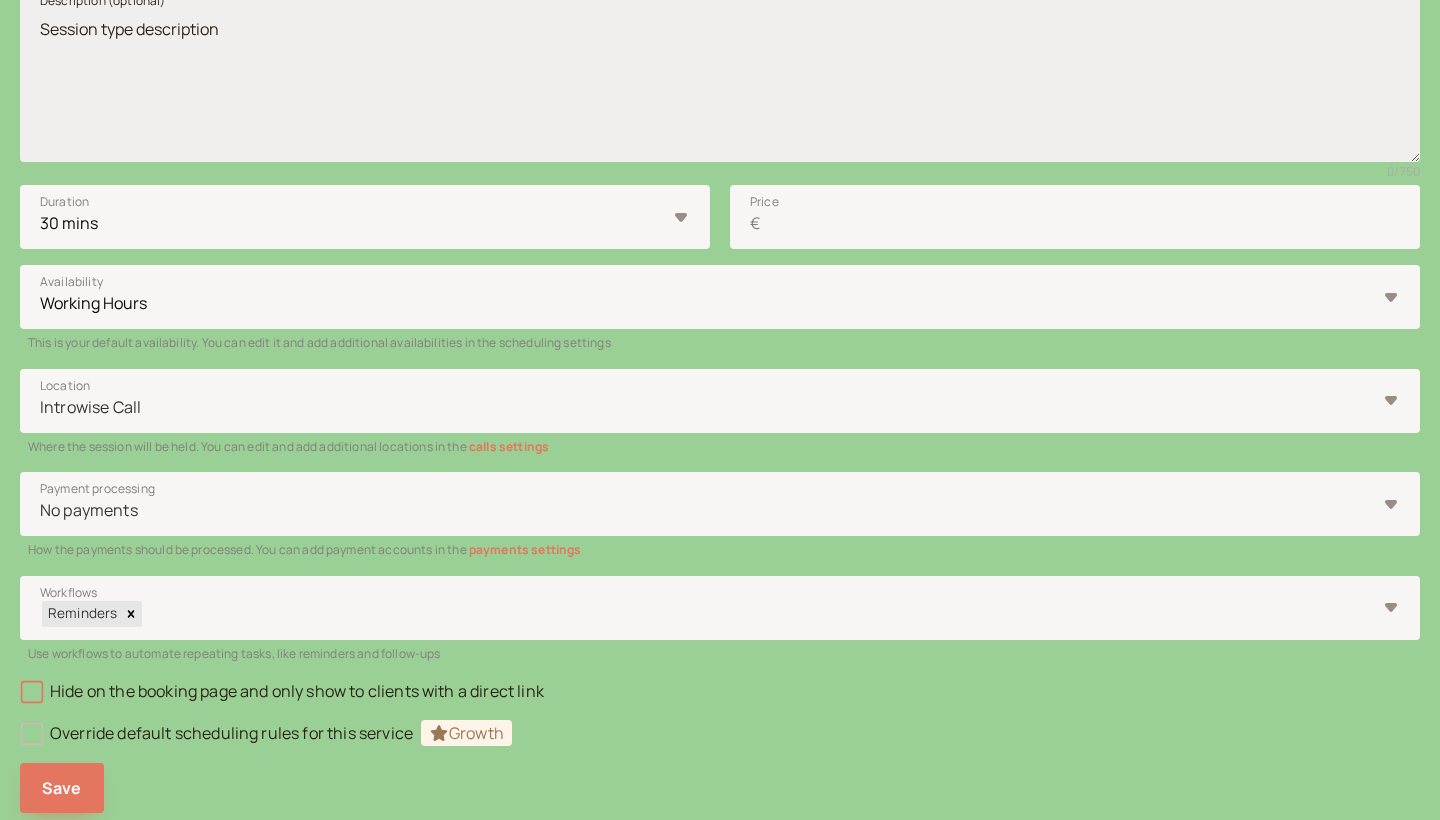 scroll, scrollTop: 535, scrollLeft: 0, axis: vertical 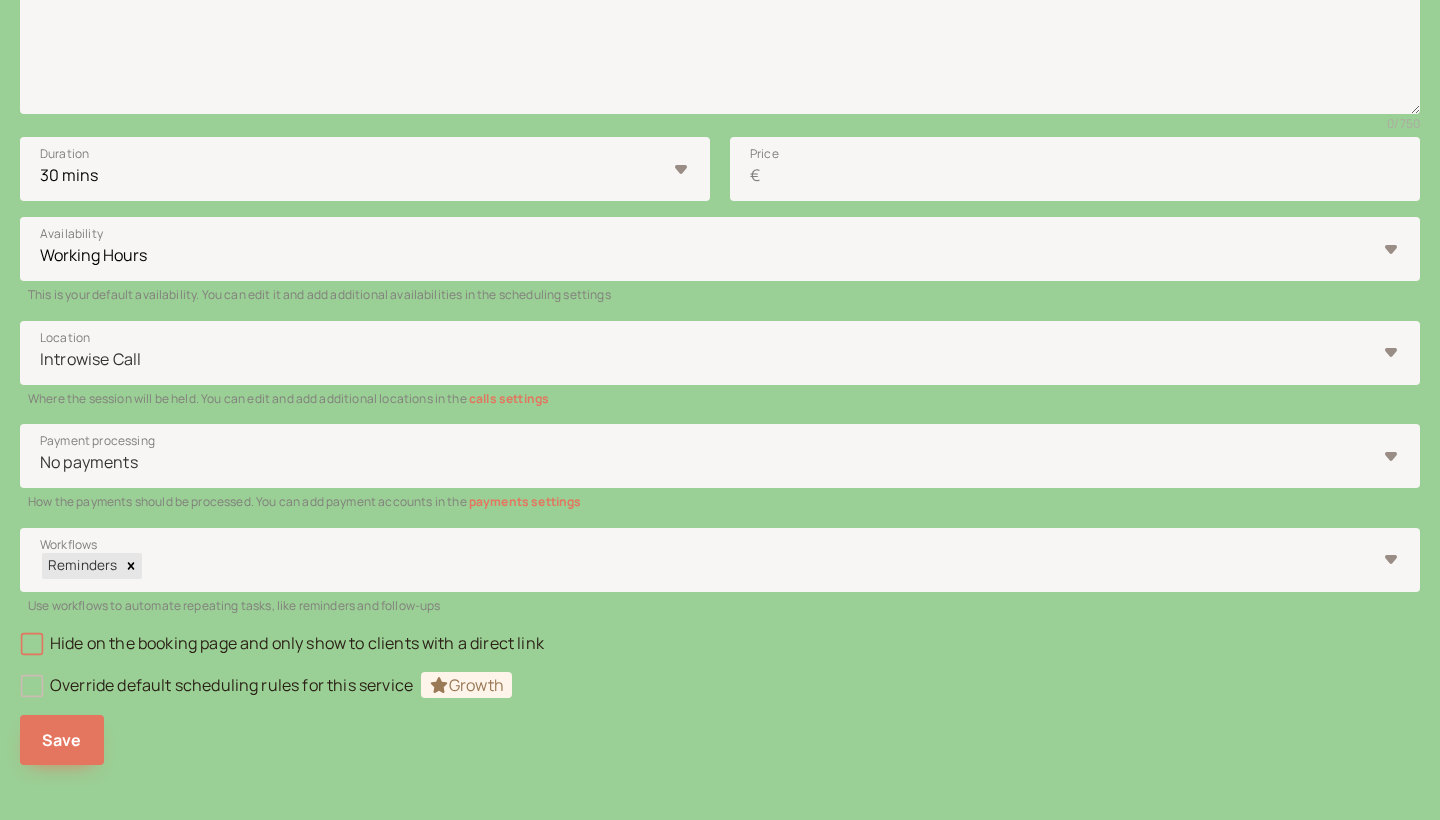 click on "calls settings" at bounding box center (509, 398) 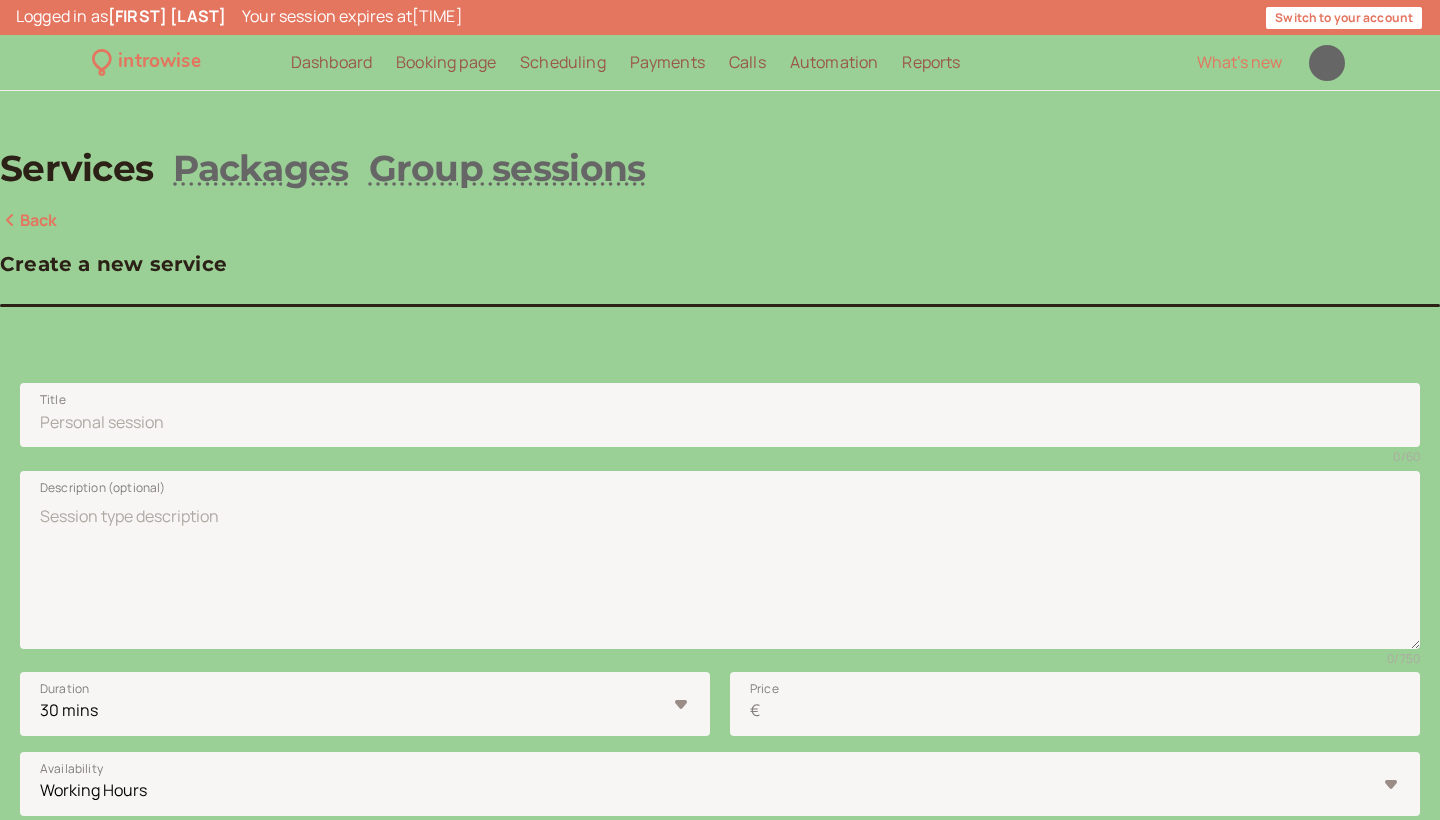 scroll, scrollTop: 0, scrollLeft: 0, axis: both 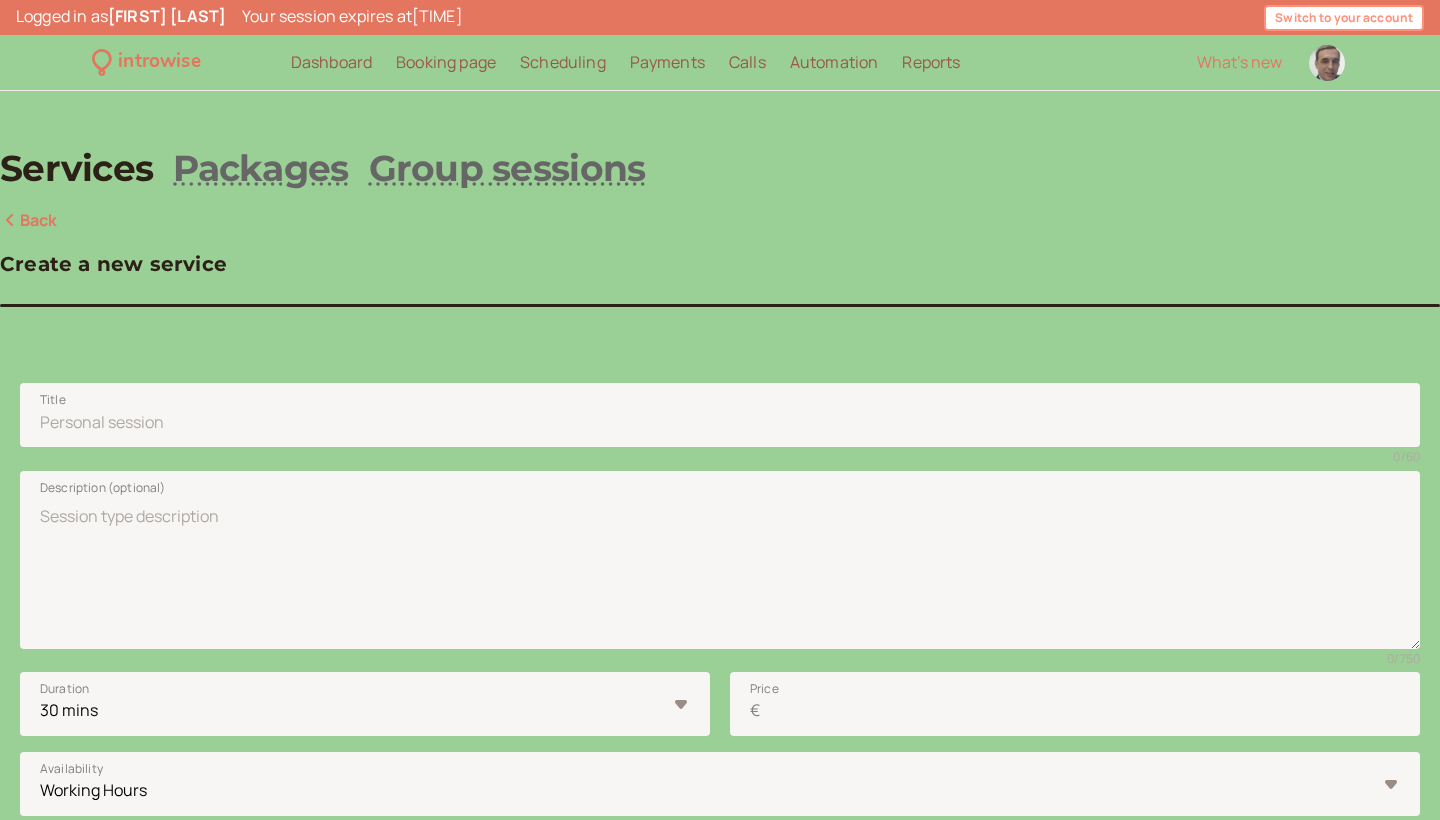click on "Switch to your account" at bounding box center (1344, 18) 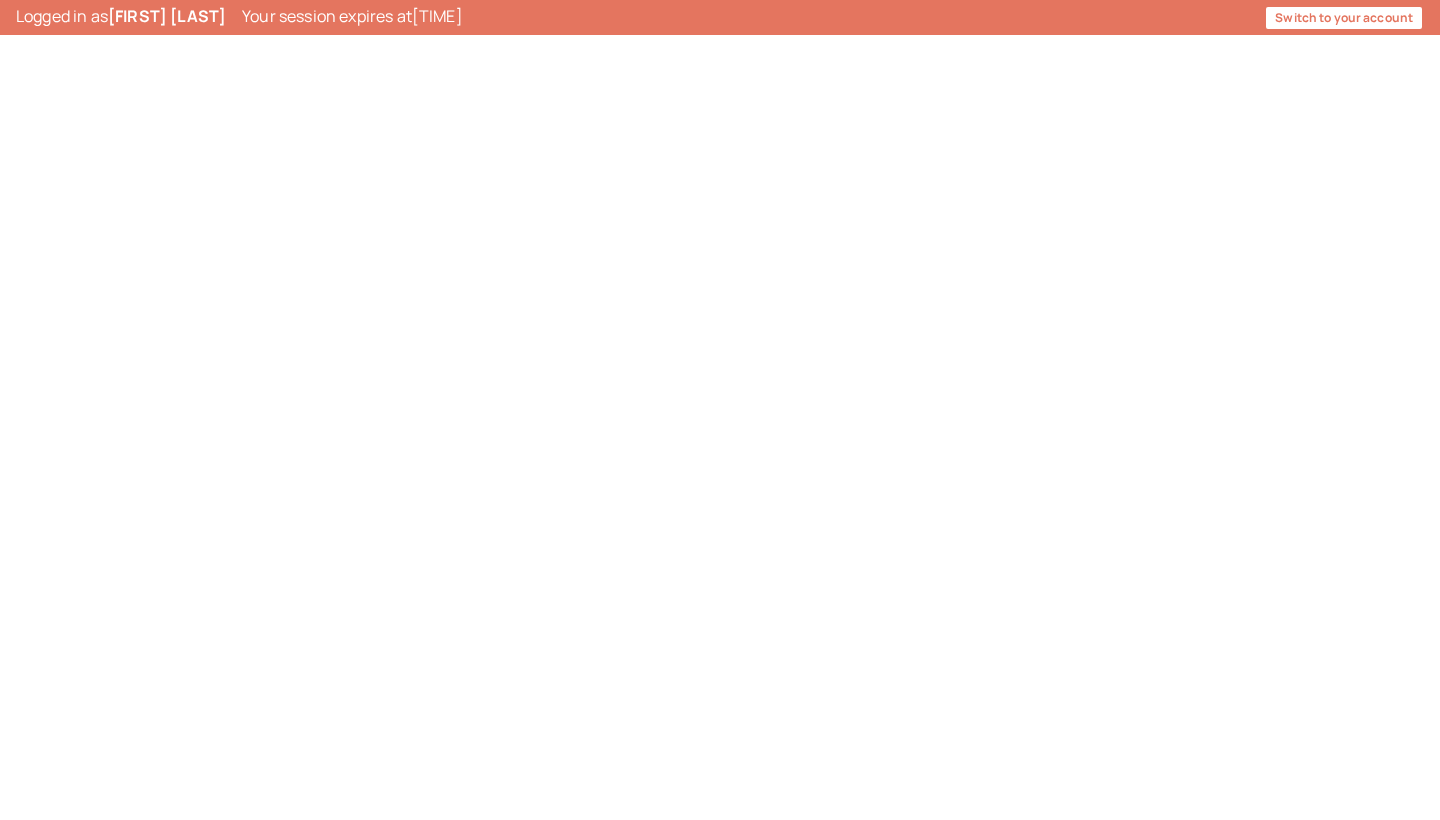 scroll, scrollTop: 0, scrollLeft: 0, axis: both 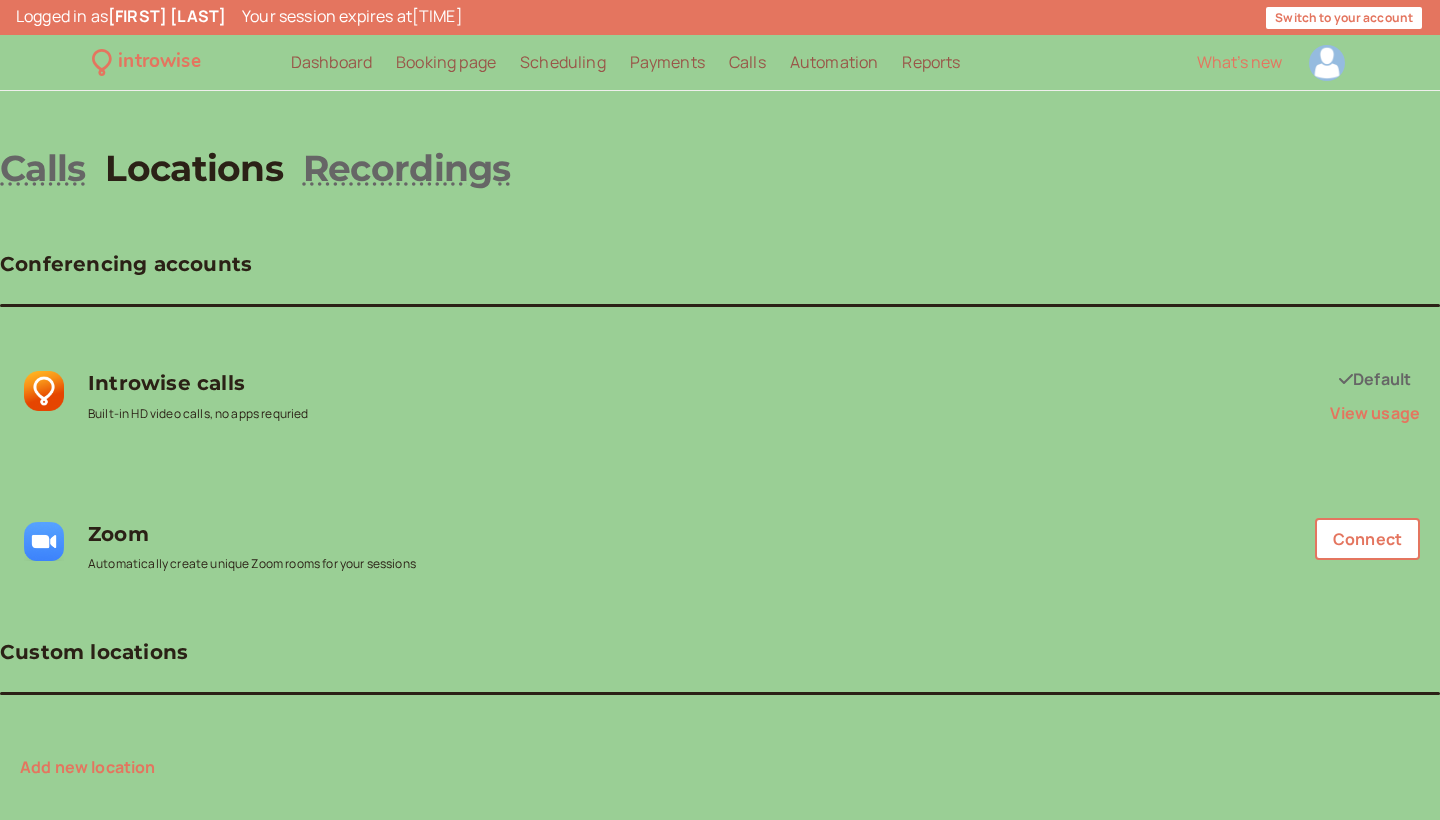 click on "Add new location" at bounding box center [88, 767] 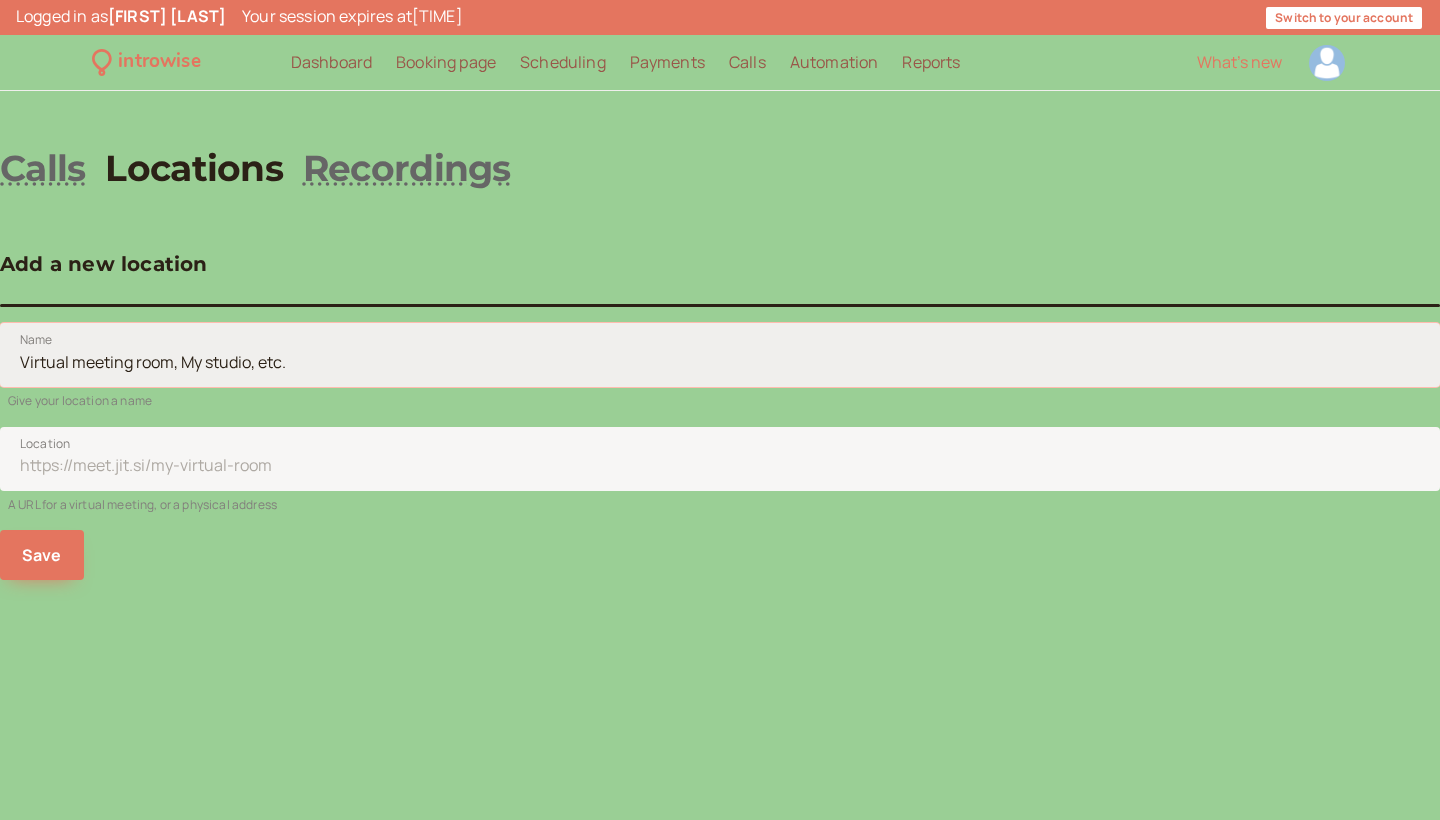 click on "Name" at bounding box center (720, 355) 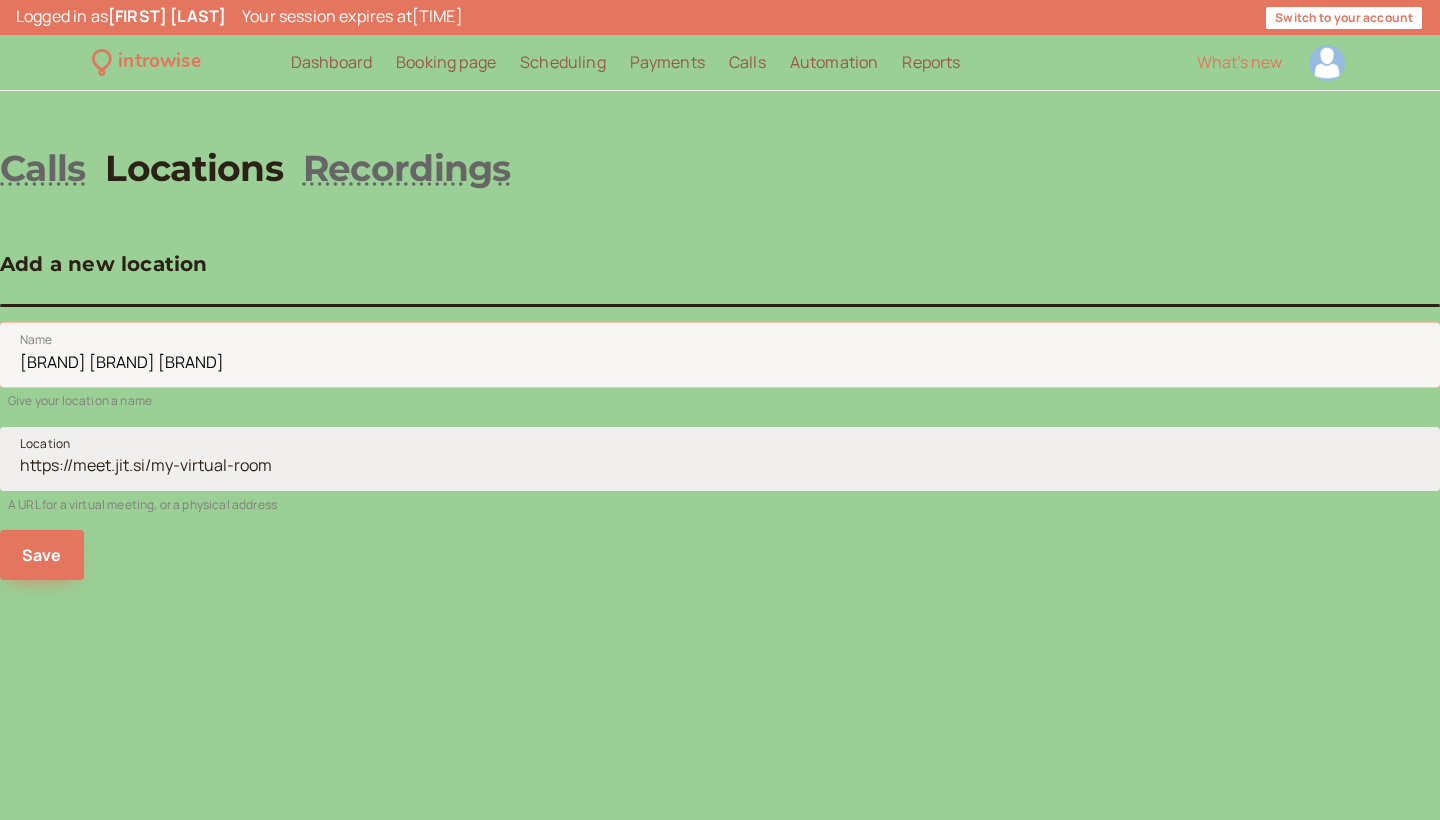 type on "[BRAND] [BRAND] [BRAND]" 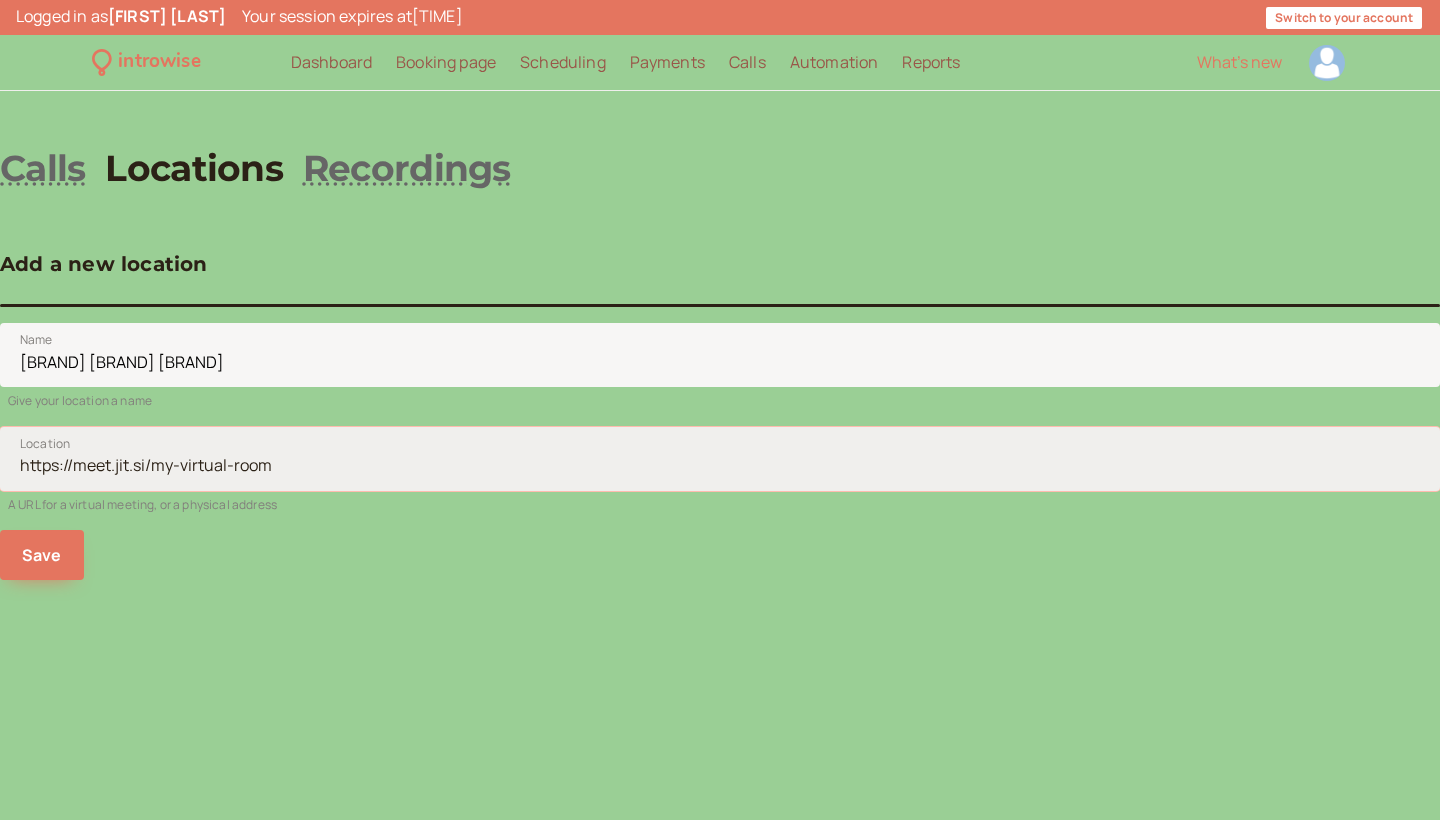 click on "Location" at bounding box center [720, 459] 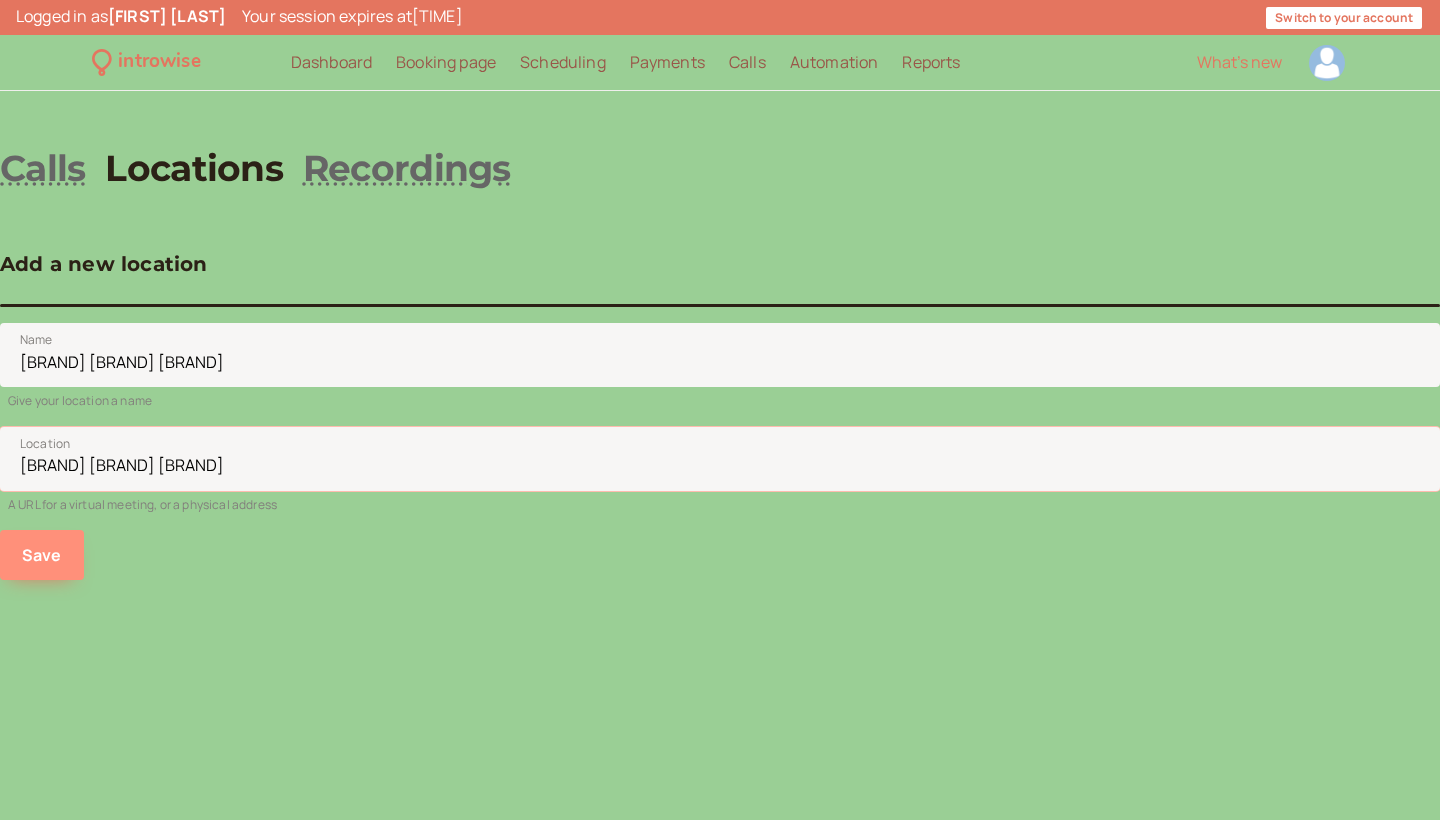 type on "[BRAND] [BRAND] [BRAND]" 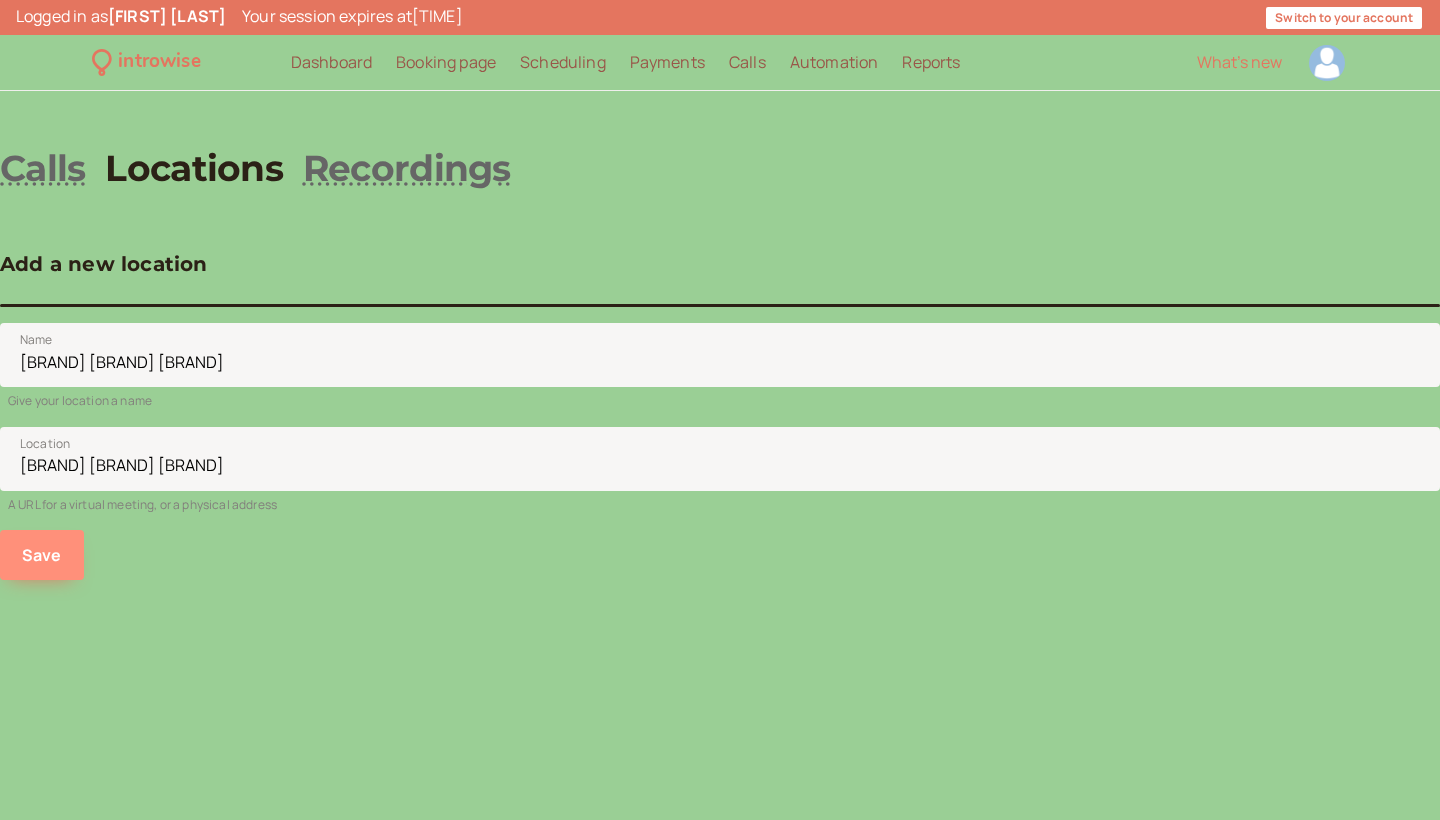 click on "Save" at bounding box center (42, 555) 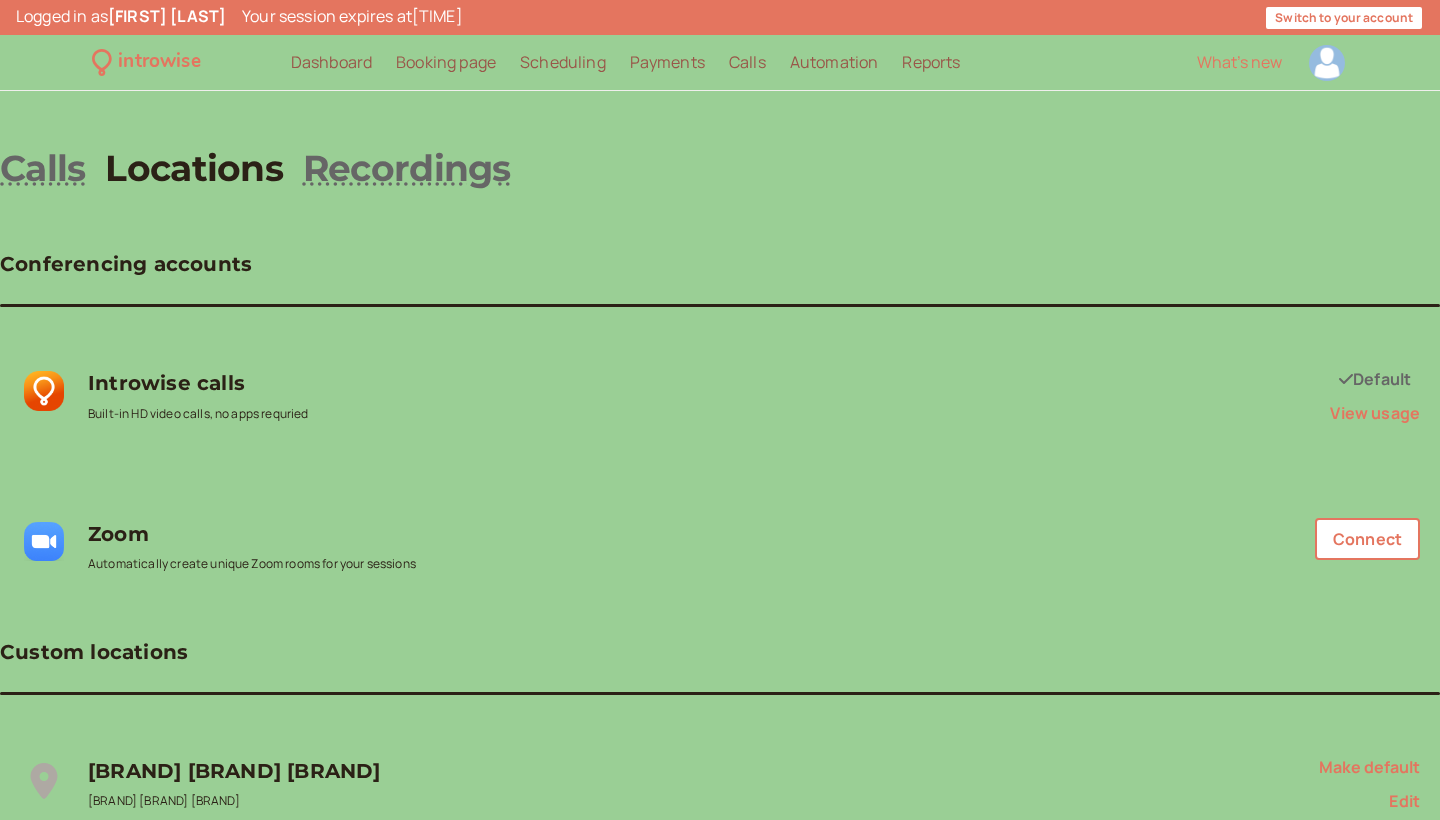 click on "Scheduling" at bounding box center [563, 62] 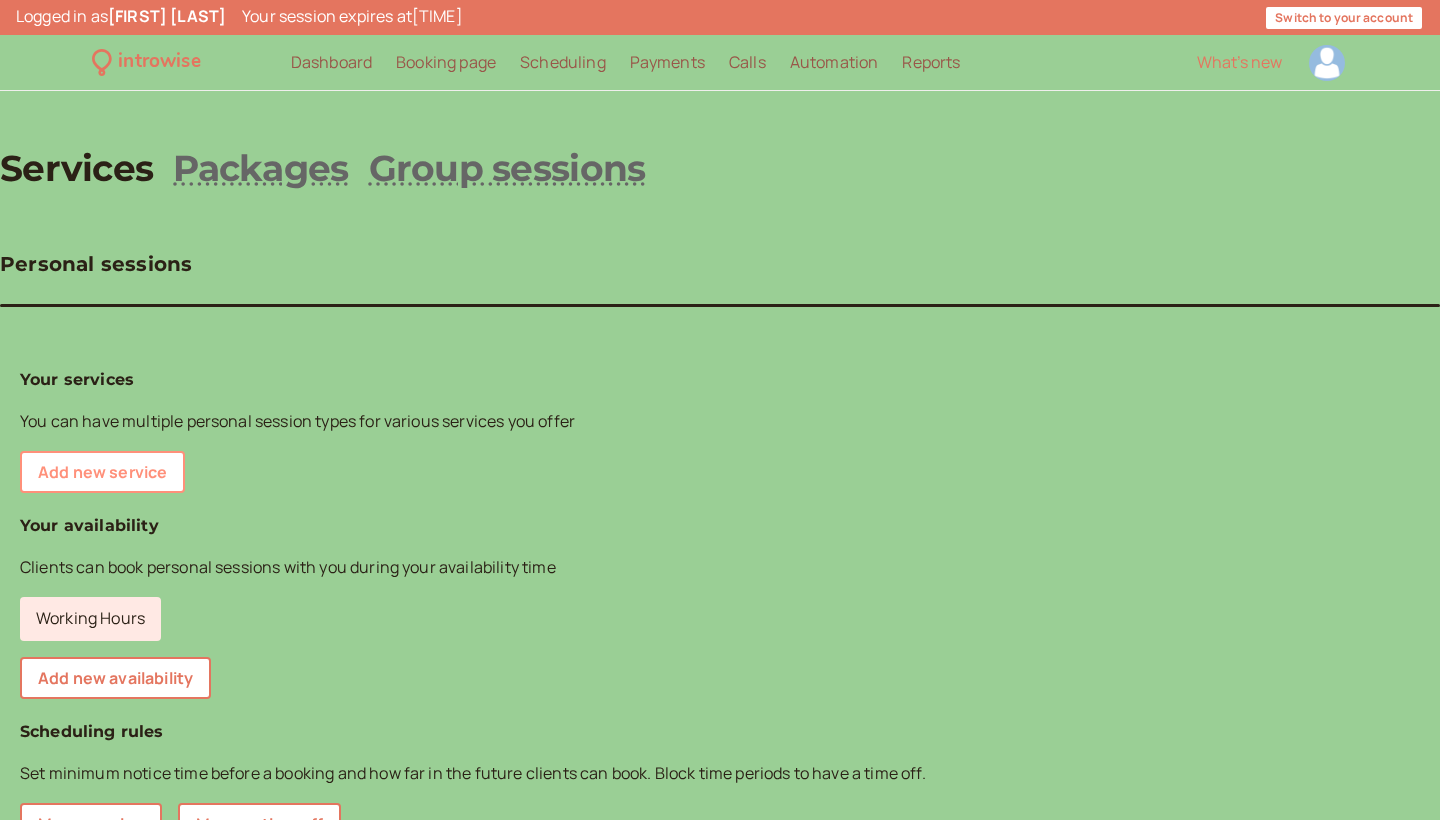 click on "Add new service" at bounding box center [102, 472] 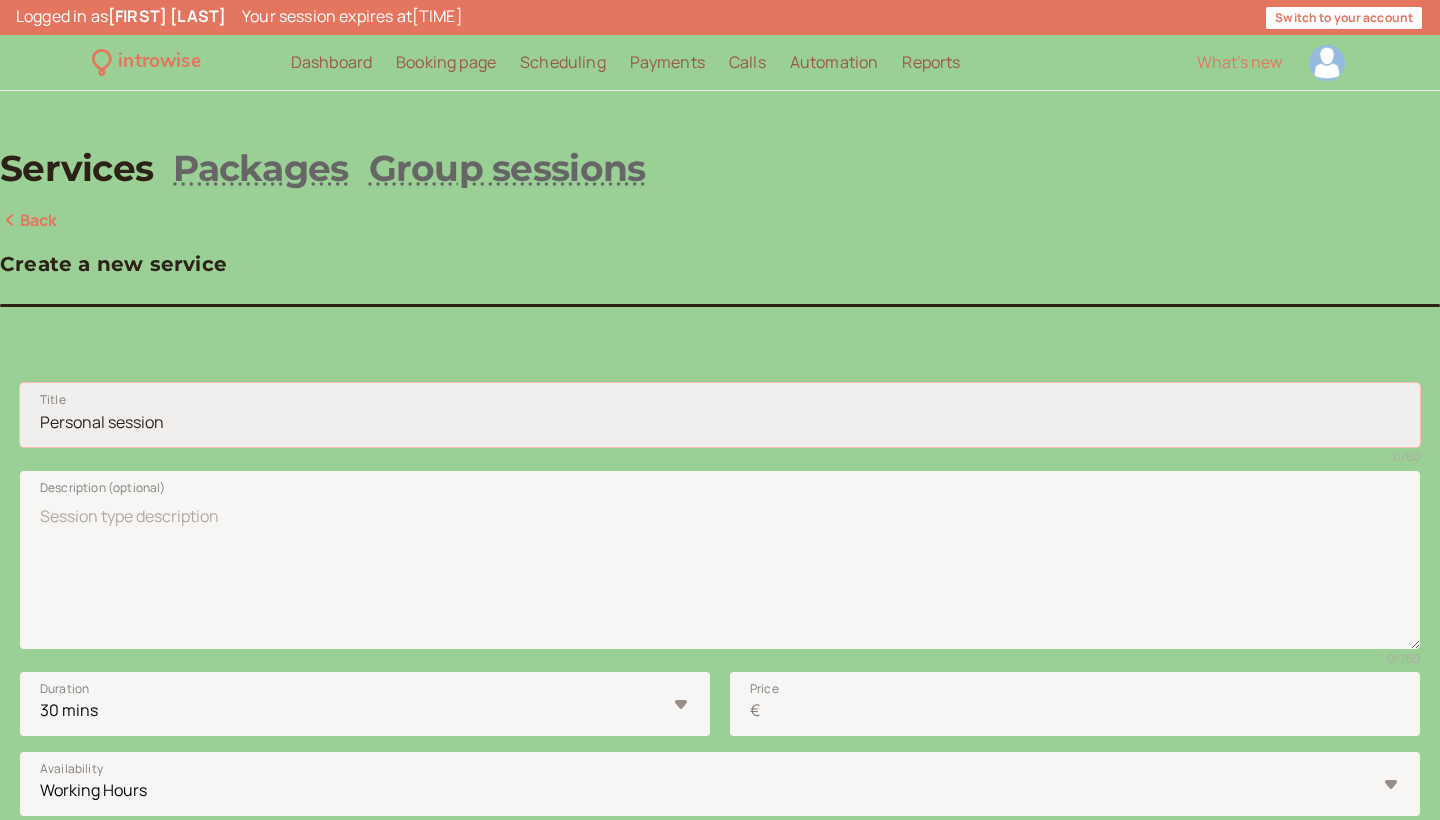 click on "Title" at bounding box center (720, 415) 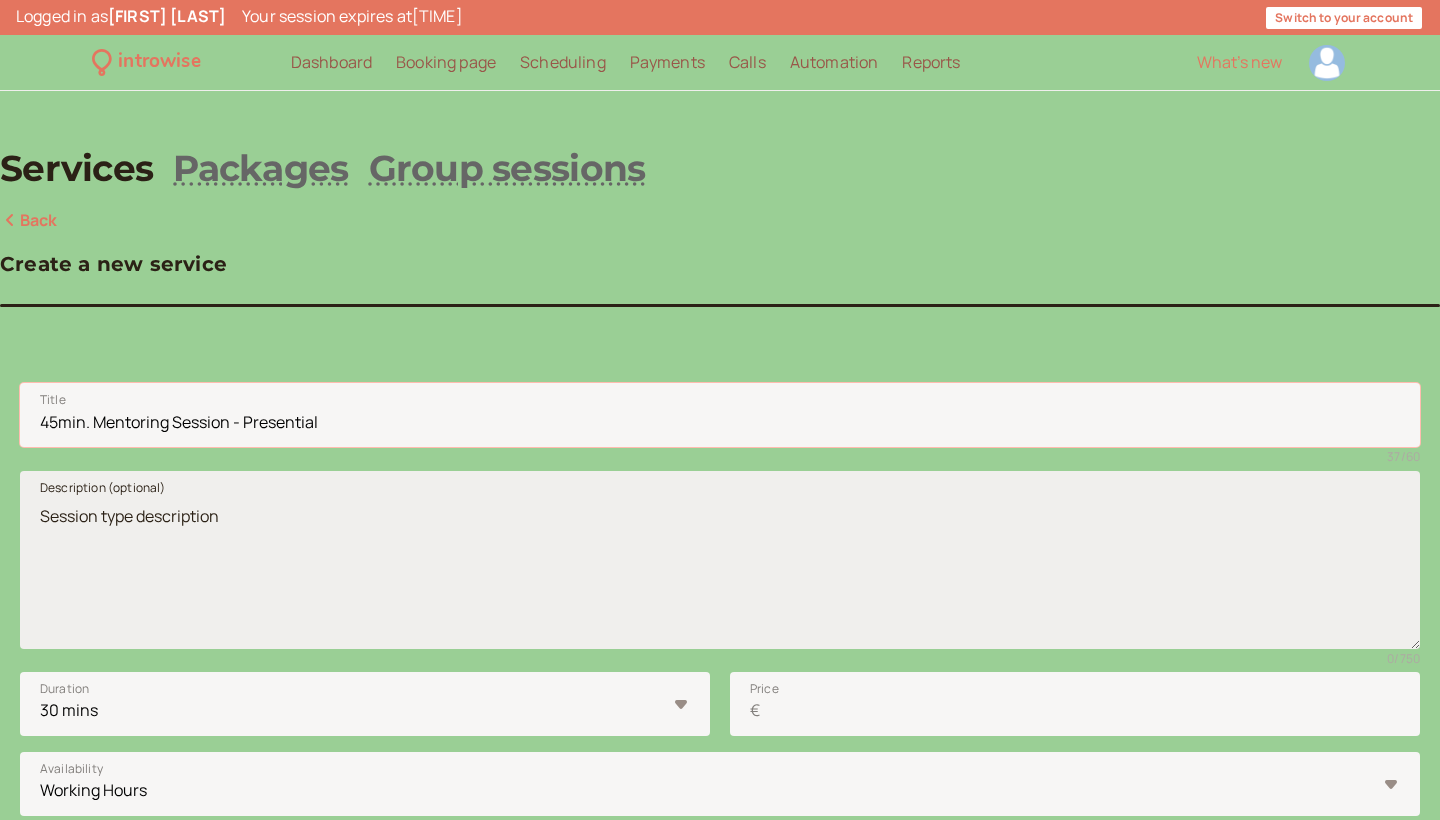 type on "45min. Mentoring Session - Presential" 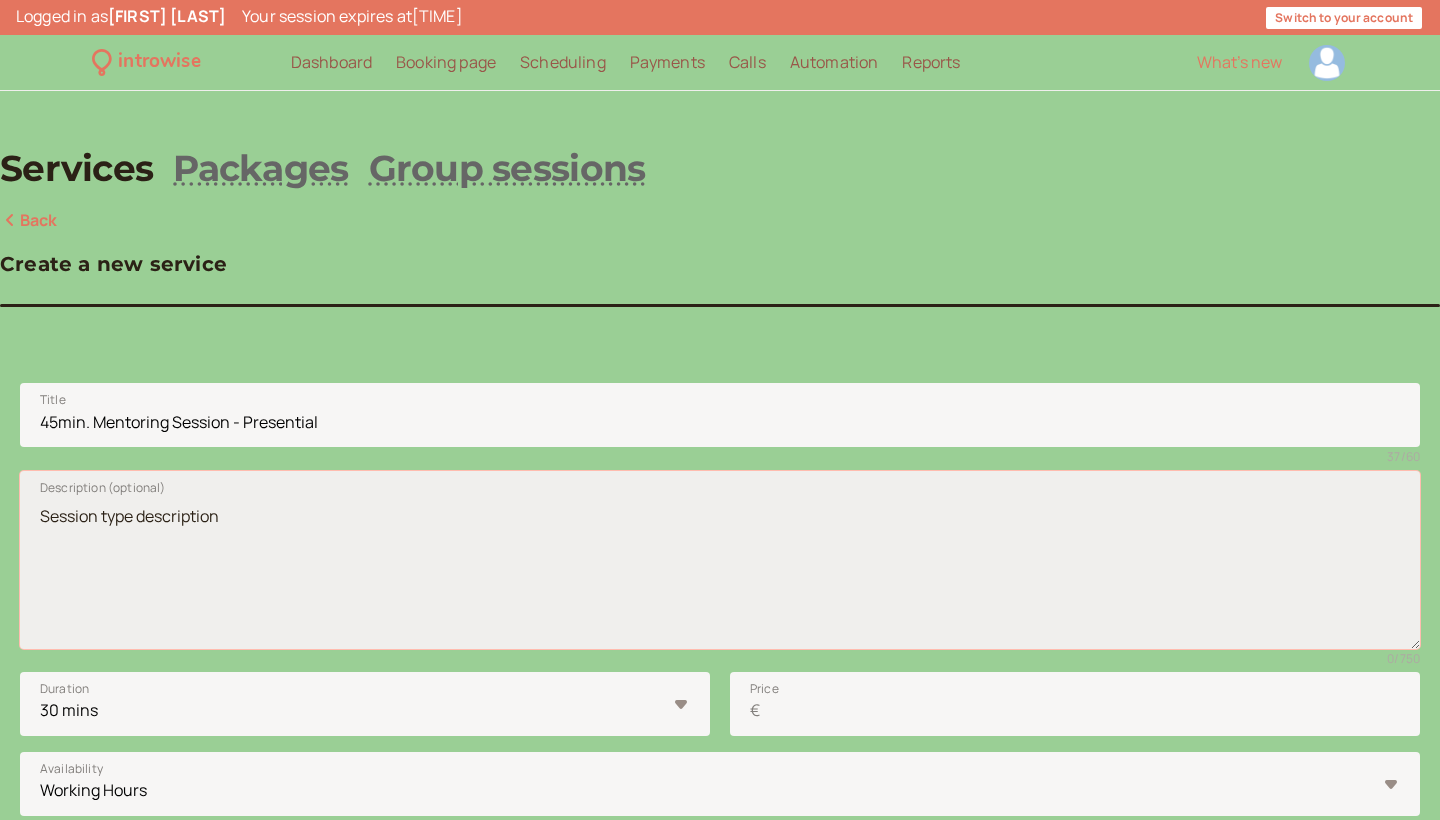 click on "Description (optional)" at bounding box center (720, 560) 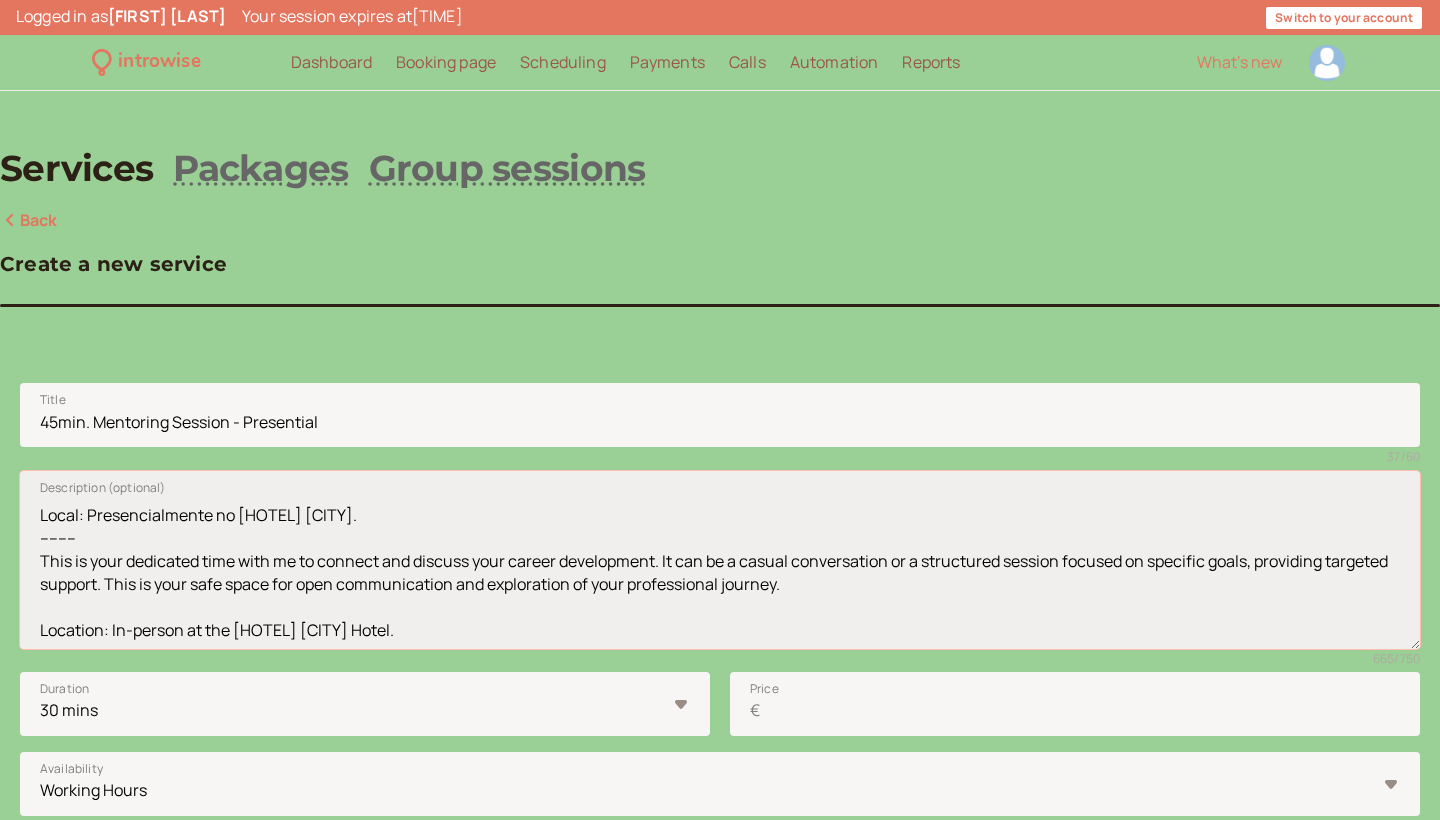 scroll, scrollTop: 149, scrollLeft: 0, axis: vertical 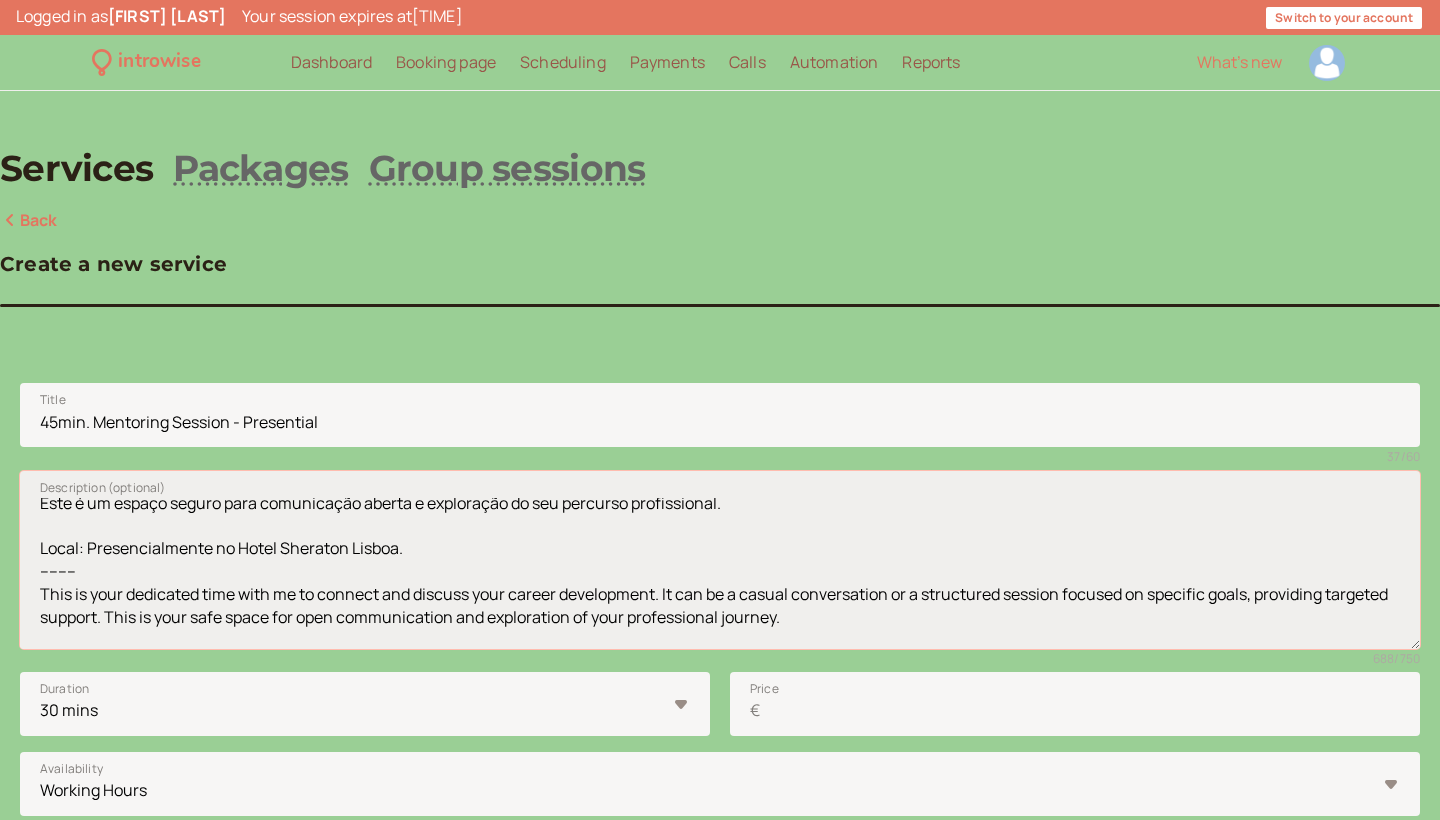 drag, startPoint x: 398, startPoint y: 590, endPoint x: 558, endPoint y: 598, distance: 160.19987 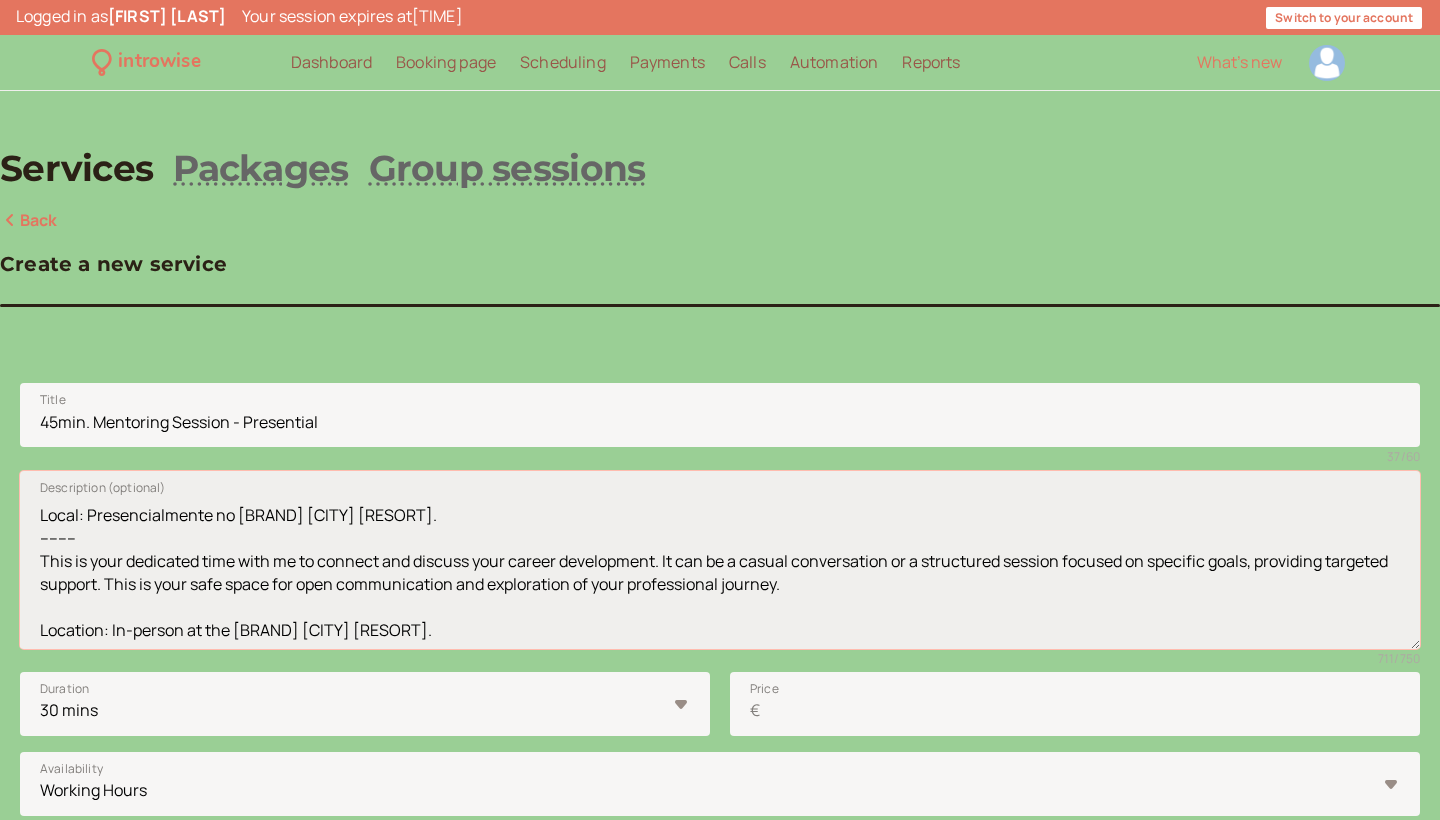 scroll, scrollTop: 149, scrollLeft: 0, axis: vertical 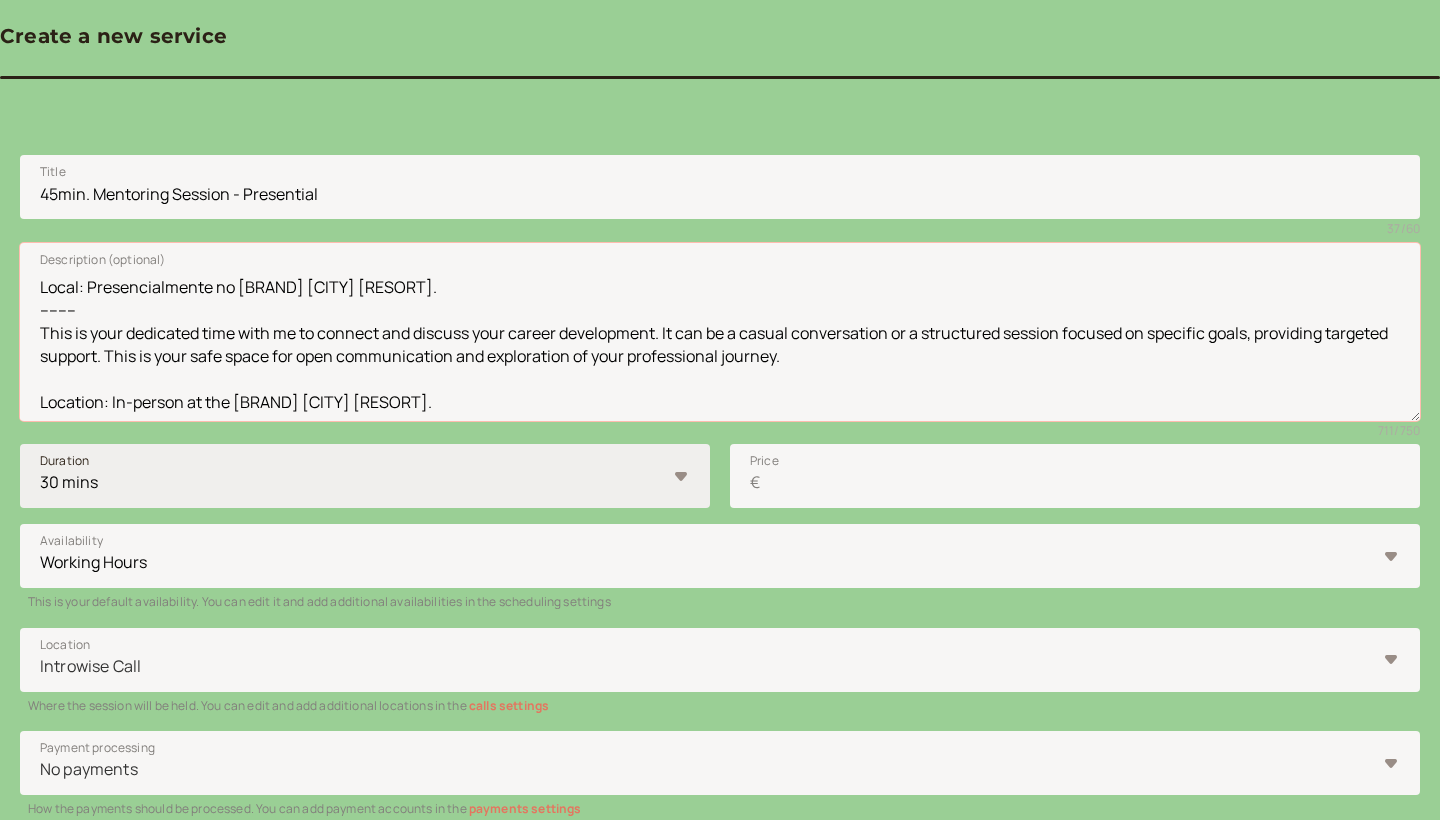 type on "Momento dedicado para conexão e discussão do seu desenvolvimento profissional, seja através de uma conversa casual ou de uma sessão estruturada focada em objetivos específicos. Este é um espaço seguro para comunicação aberta e exploração do seu percurso profissional.
Local: Presencialmente no [BRAND] [CITY] [RESORT].
--------
This is your dedicated time with me to connect and discuss your career development. It can be a casual conversation or a structured session focused on specific goals, providing targeted support. This is your safe space for open communication and exploration of your professional journey.
Location: In-person at the [BRAND] [CITY] [RESORT]." 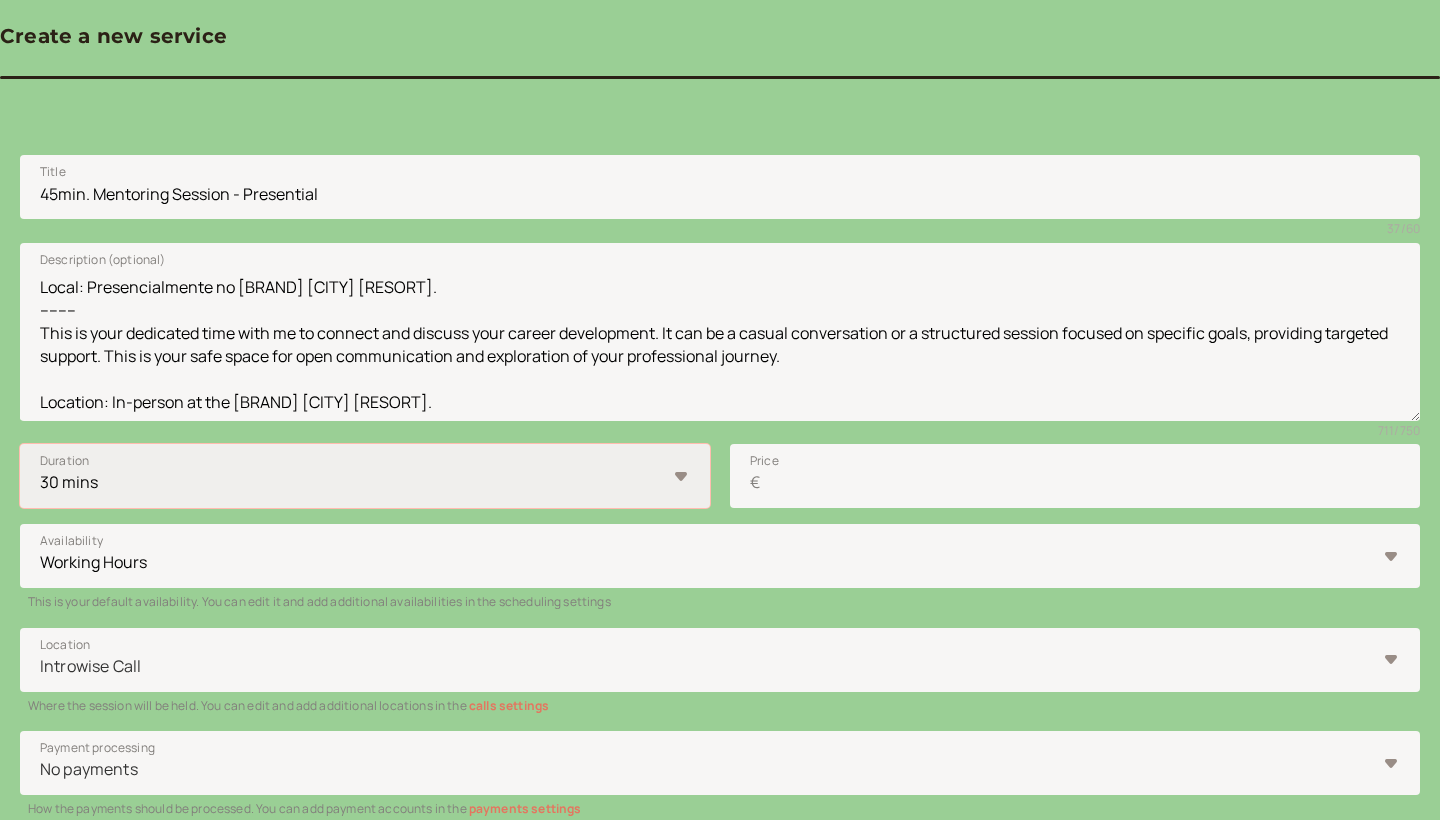 select on "45" 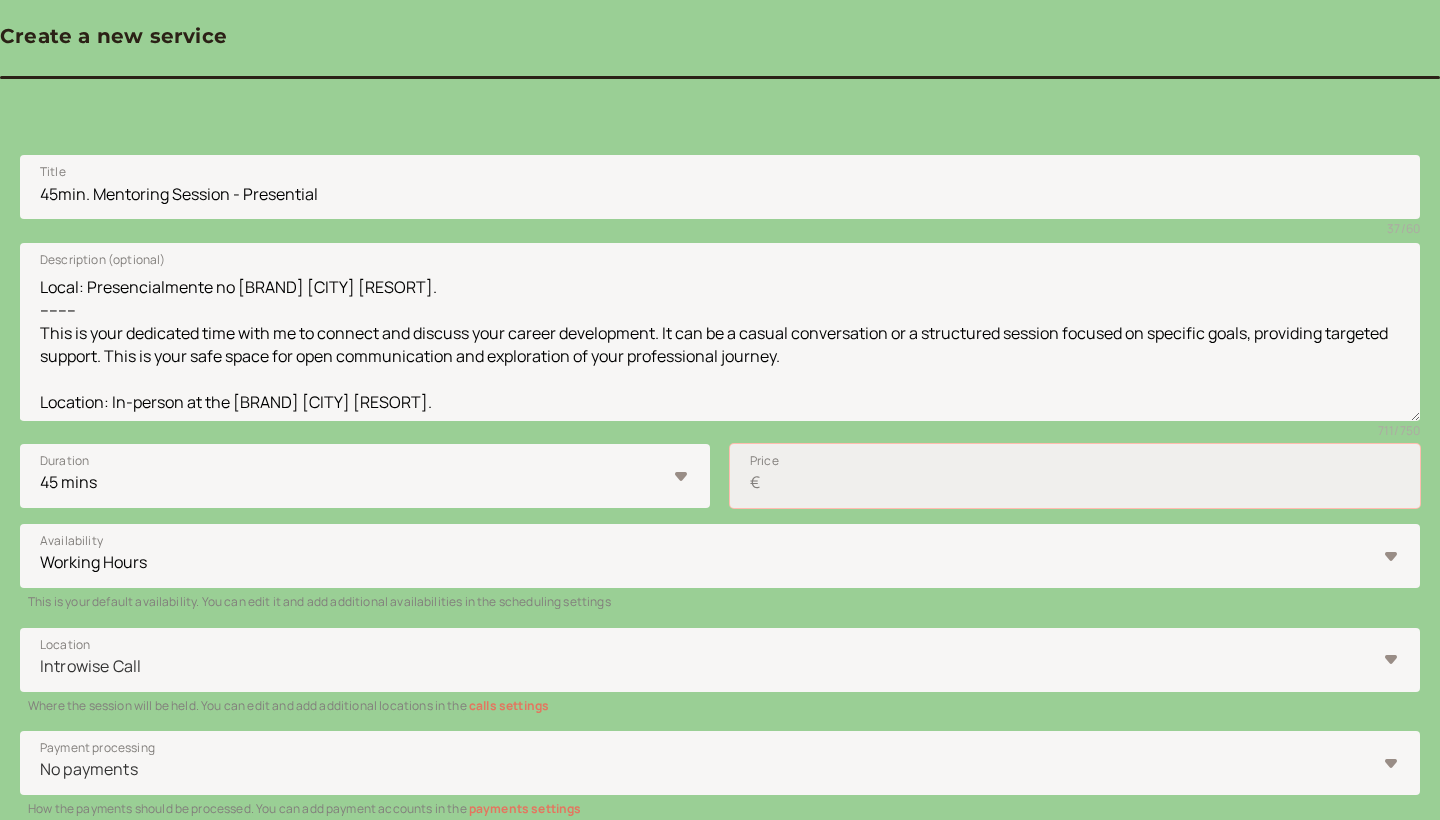 click on "Price €" at bounding box center [1075, 476] 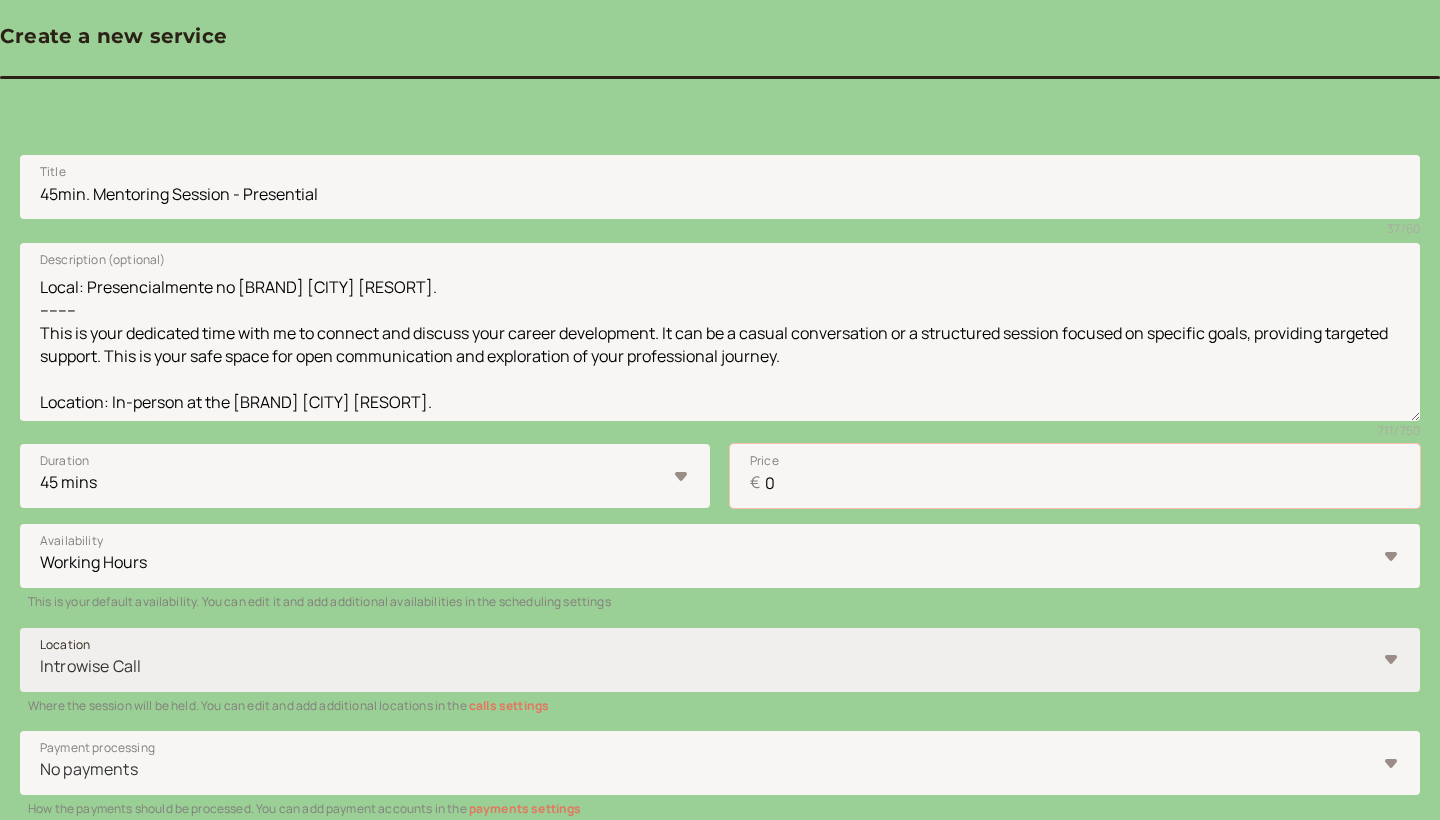 type on "0" 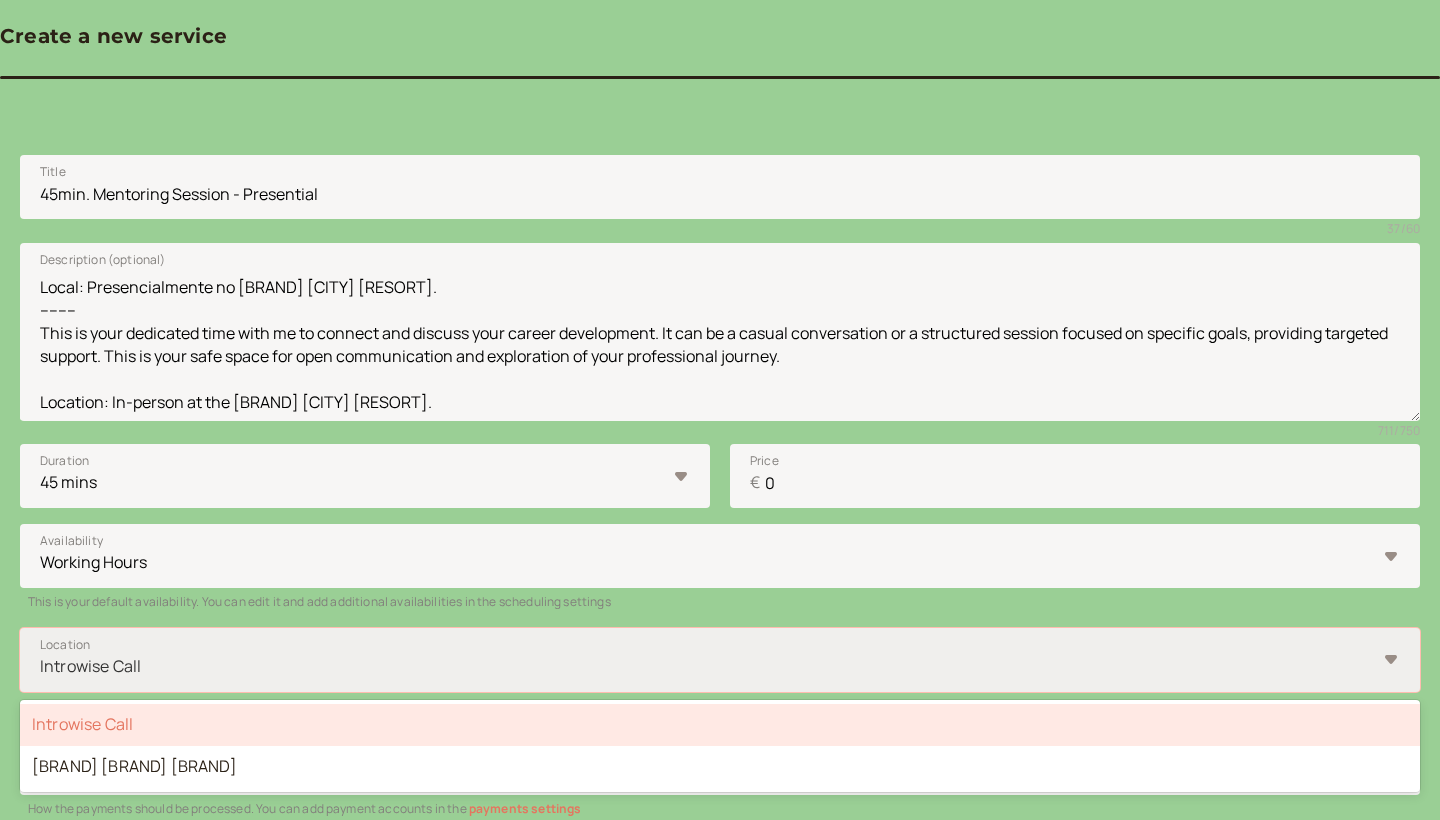 click on "Introwise Call" at bounding box center [709, 666] 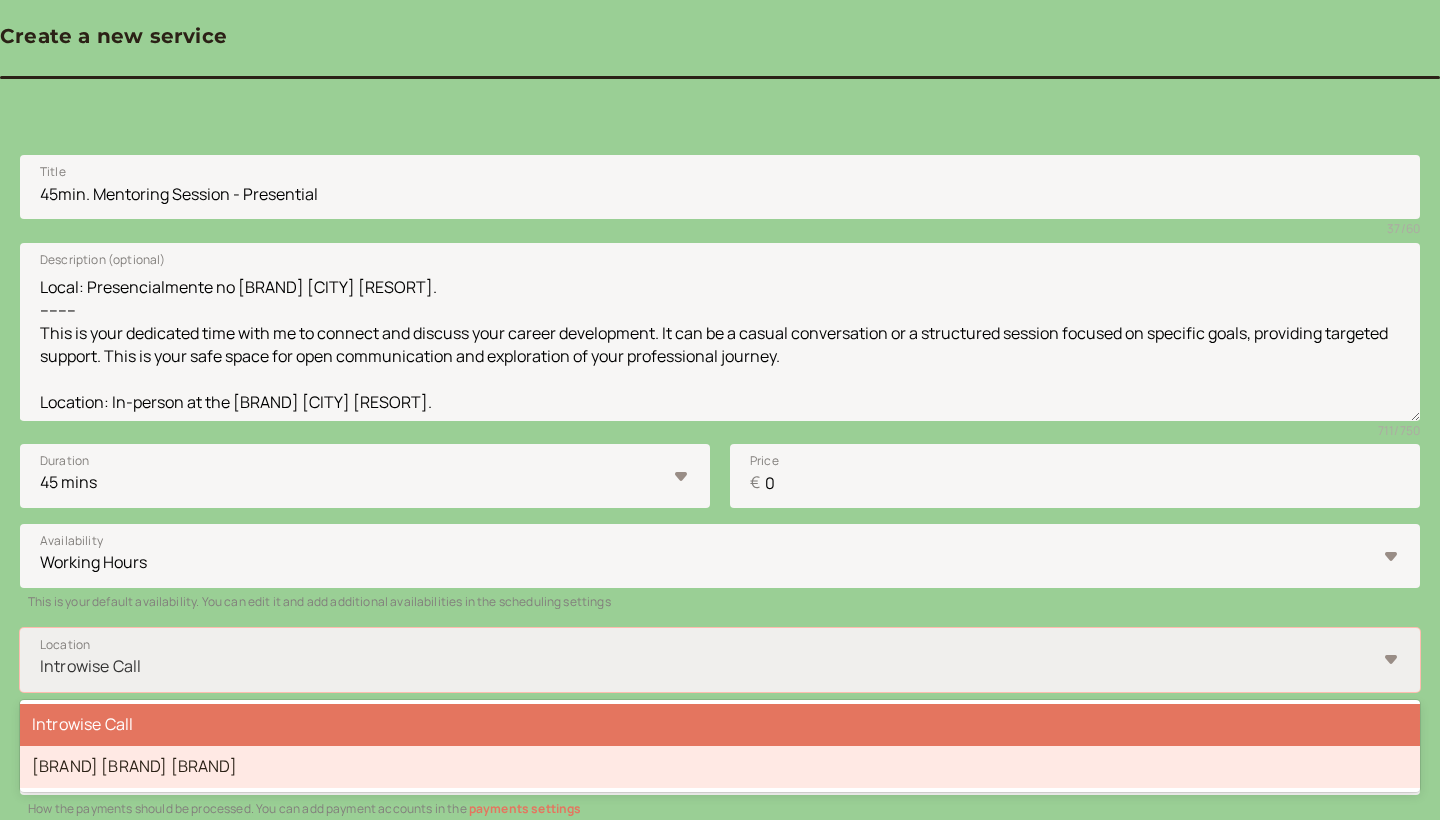 click on "[BRAND] [BRAND] [BRAND]" at bounding box center (720, 767) 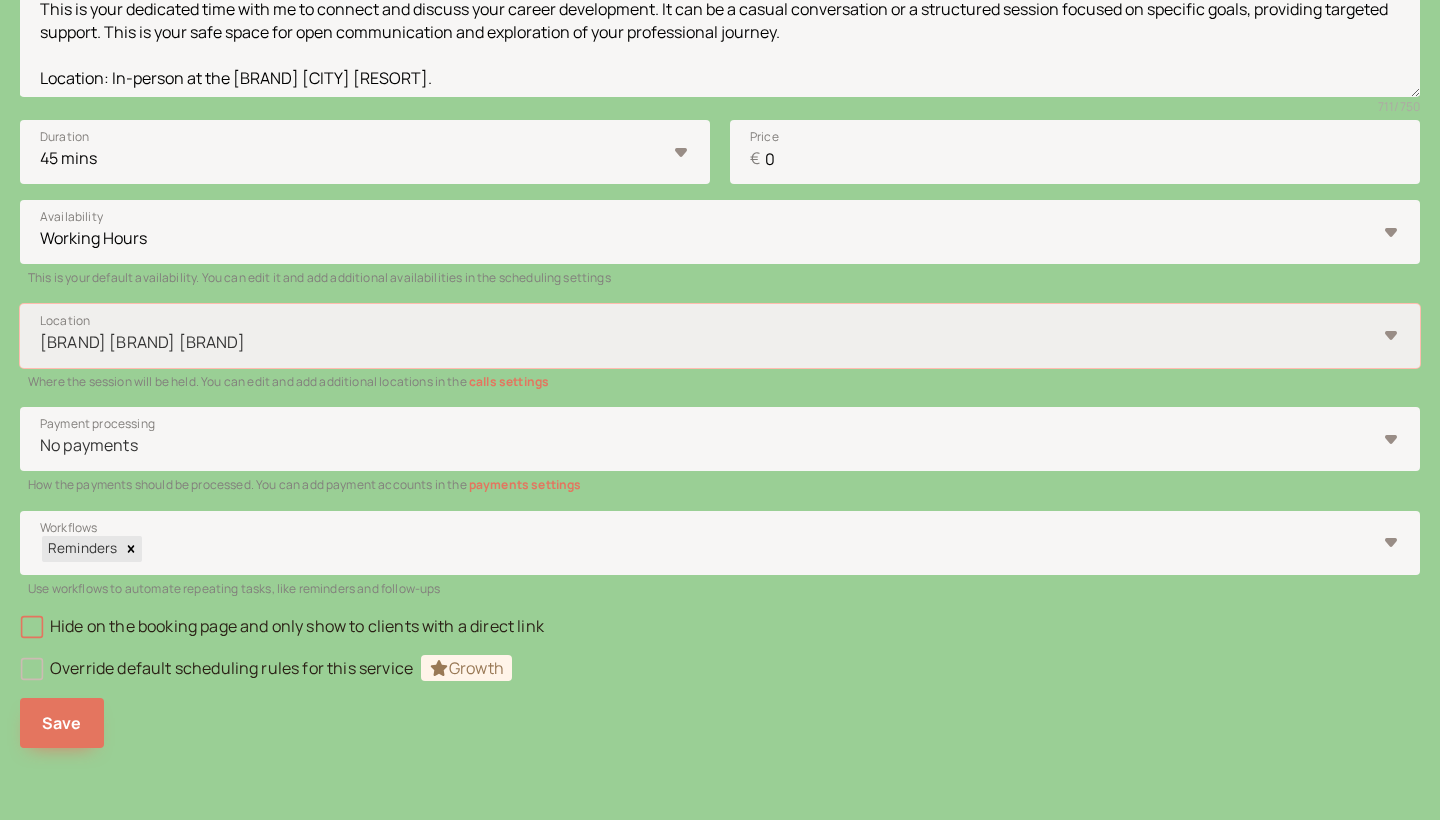 scroll, scrollTop: 551, scrollLeft: 0, axis: vertical 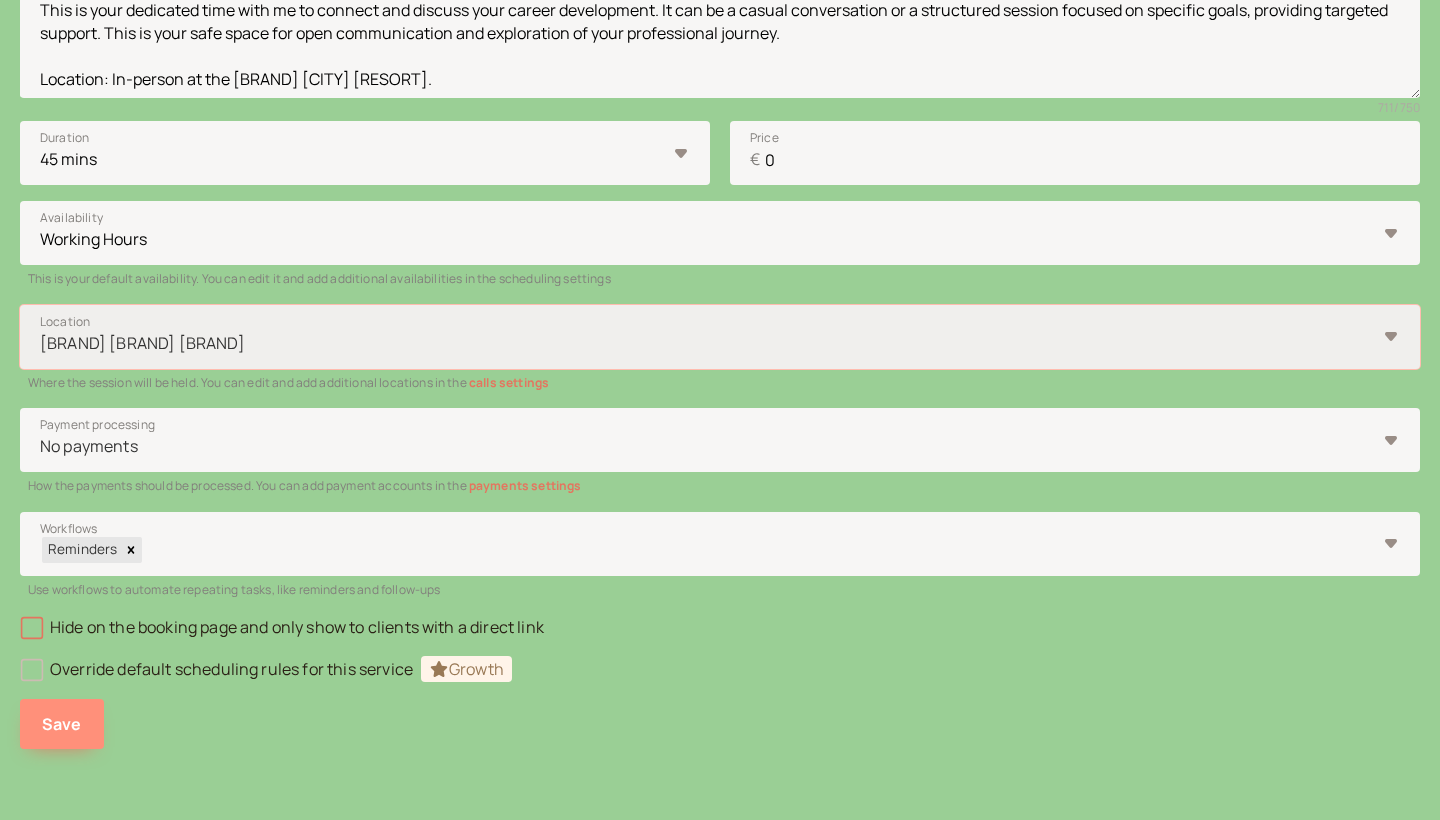 click on "Save" at bounding box center [62, 724] 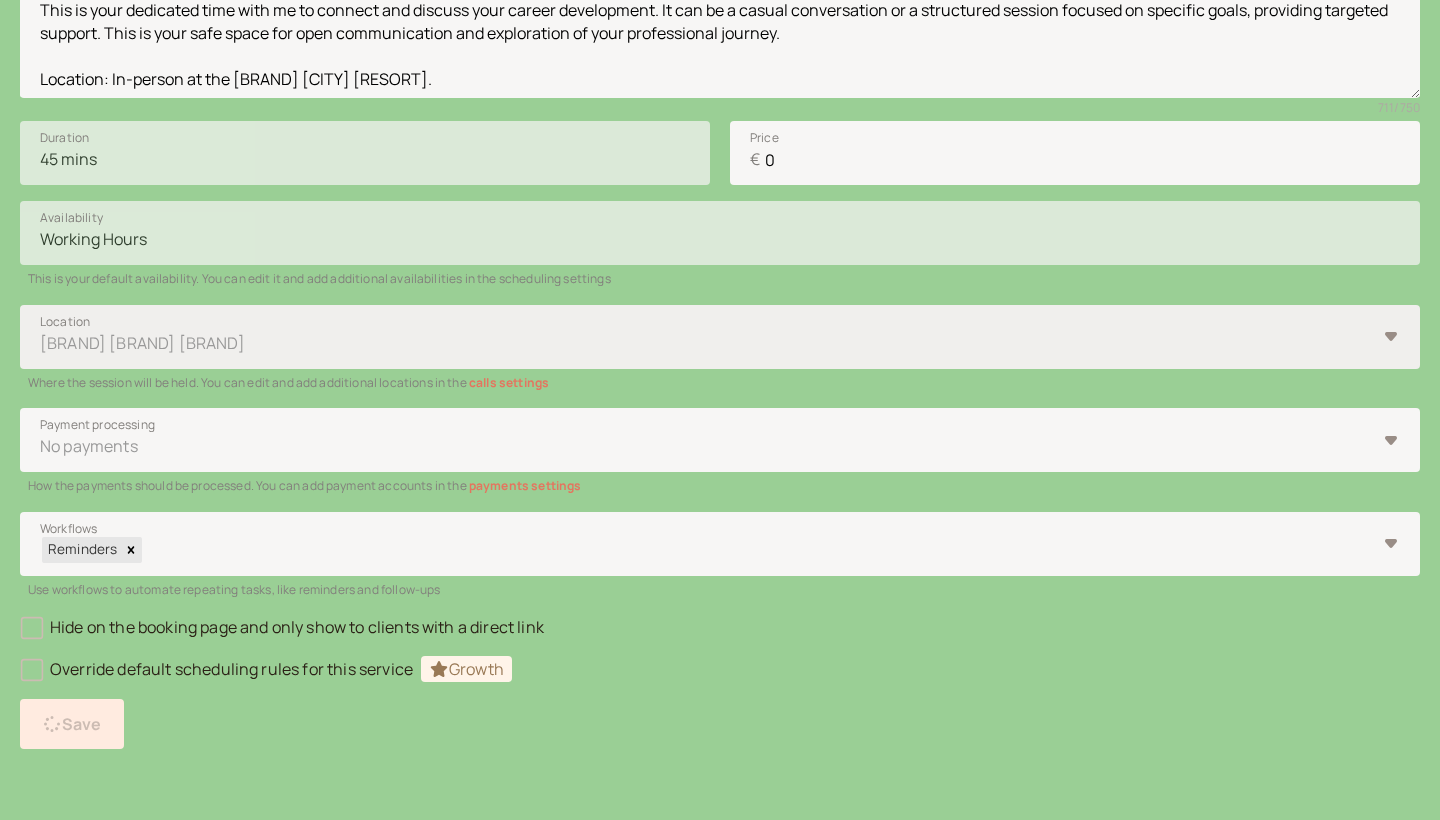scroll, scrollTop: 35, scrollLeft: 0, axis: vertical 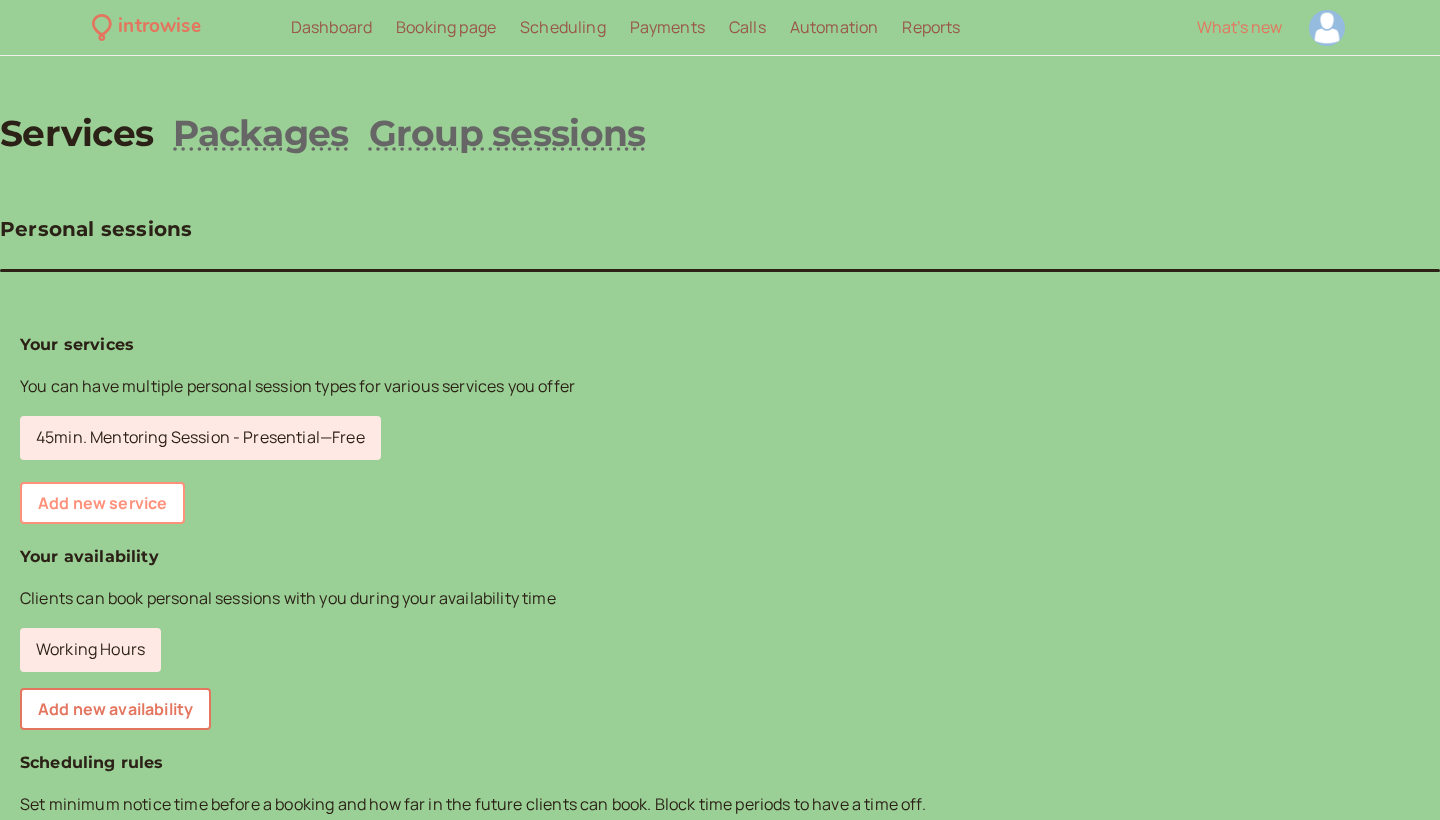 click on "Add new service" at bounding box center (102, 503) 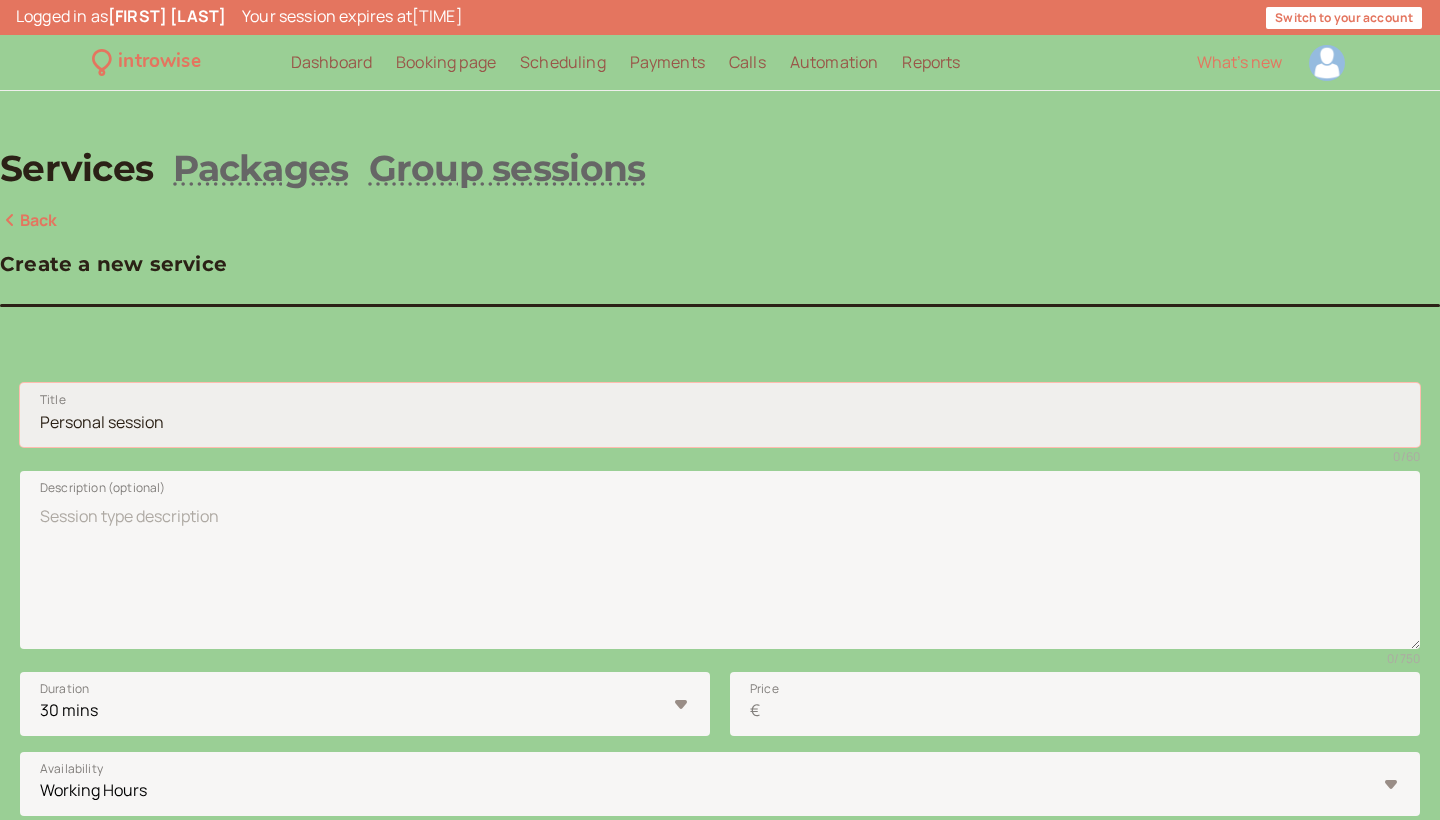 click on "Title" at bounding box center [720, 415] 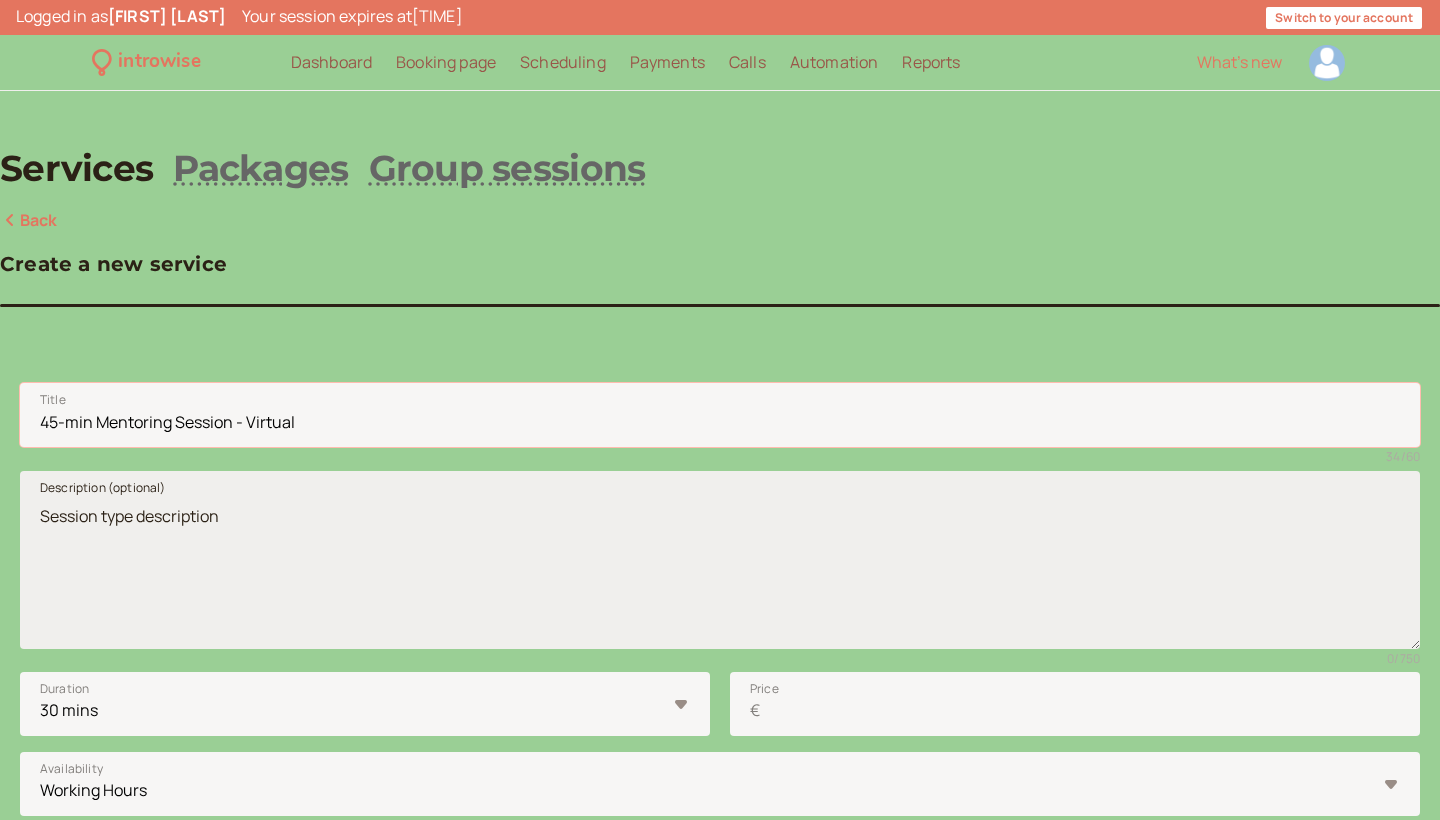 type on "45-min Mentoring Session - Virtual" 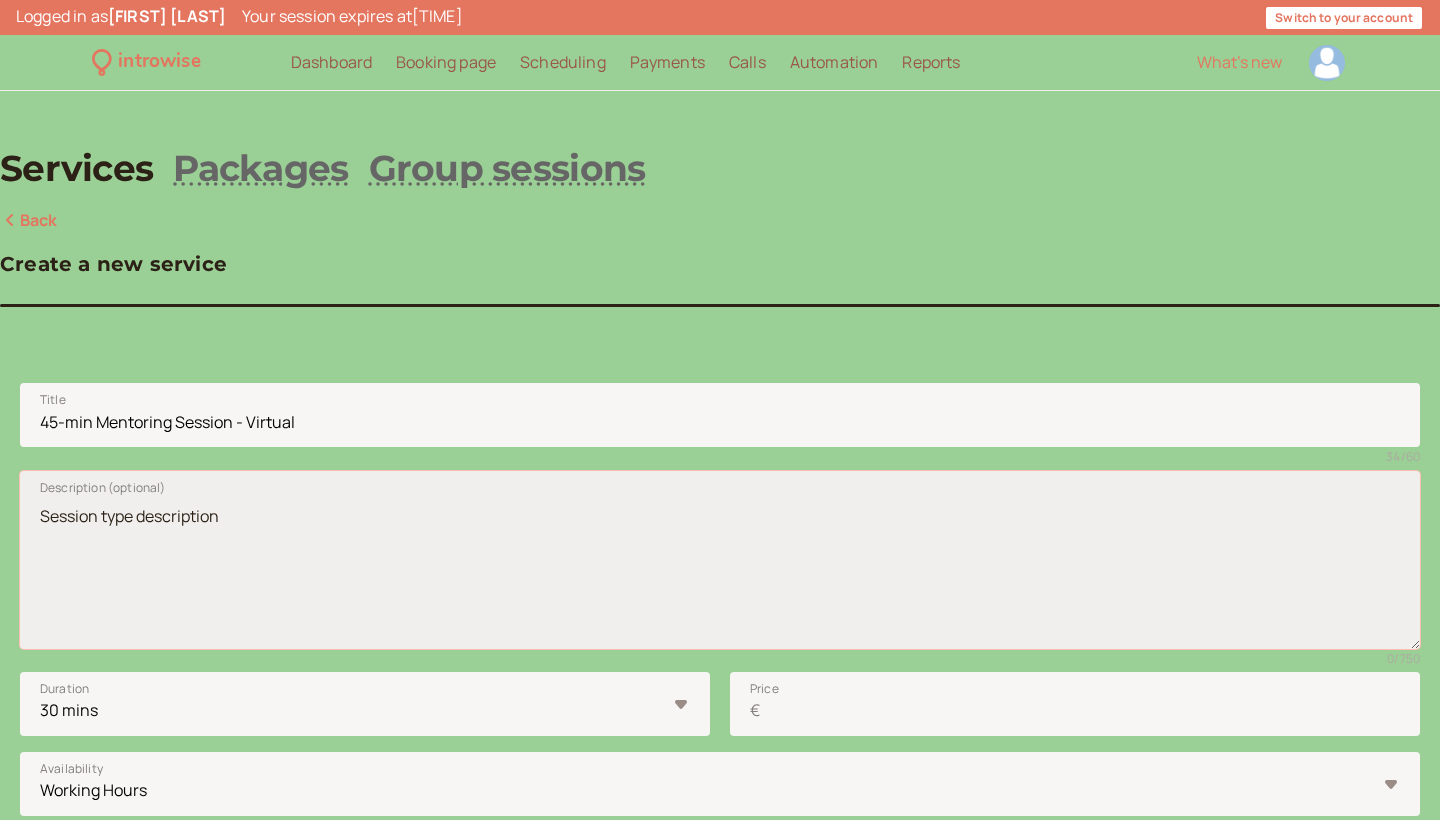 click on "Description (optional)" at bounding box center [720, 560] 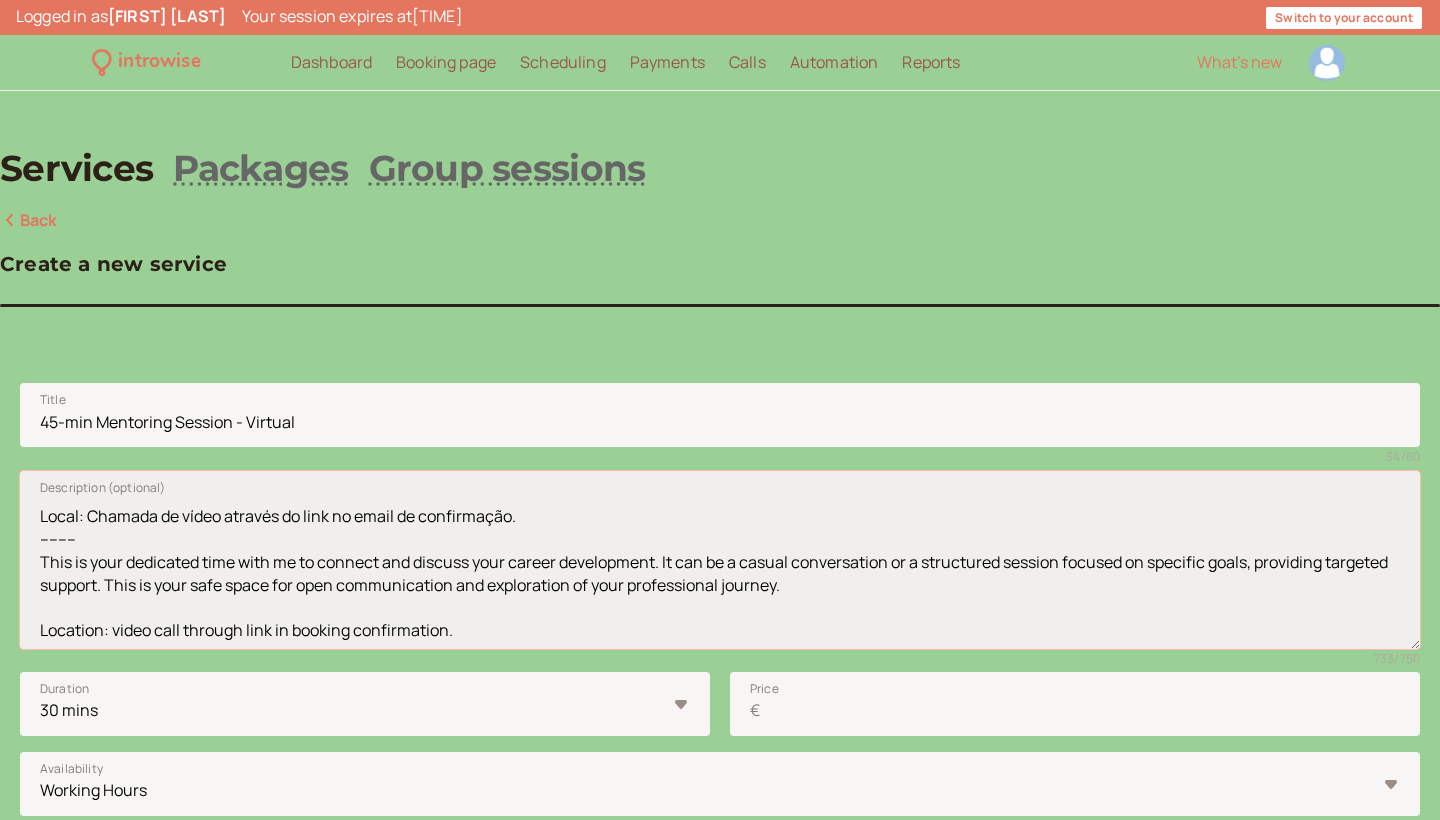 scroll, scrollTop: 193, scrollLeft: 0, axis: vertical 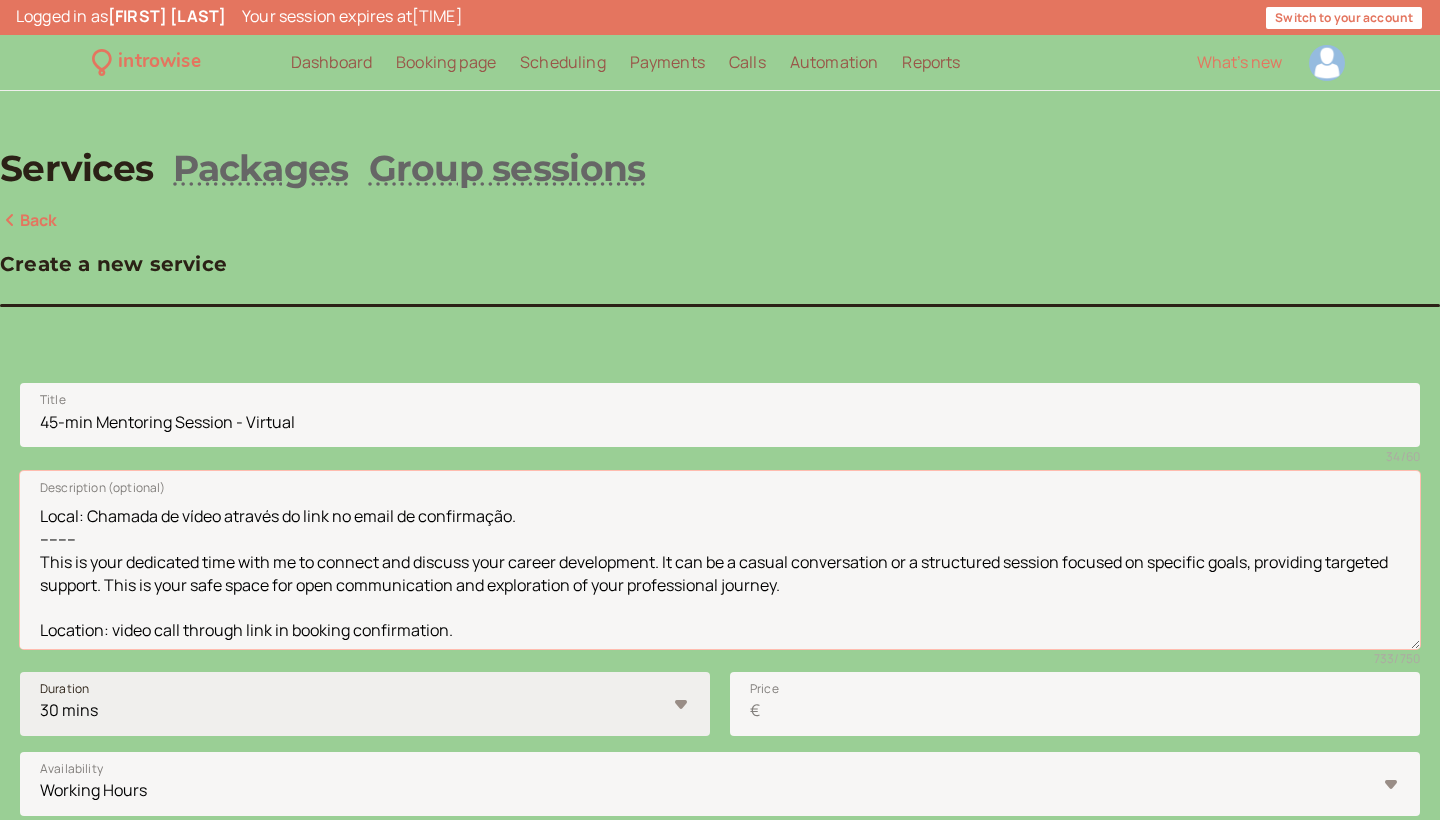 type on "(Sessão de mentoring de 45min. - Virtual)
Momento dedicado para conexão e discussão do seu desenvolvimento profissional, seja através de uma conversa casual ou de uma sessão estruturada focada em objetivos específicos. Este é um espaço seguro para comunicação aberta e exploração do seu percurso profissional.
Local: Chamada de vídeo através do link no email de confirmação.
--------
This is your dedicated time with me to connect and discuss your career development. It can be a casual conversation or a structured session focused on specific goals, providing targeted support. This is your safe space for open communication and exploration of your professional journey.
Location: video call through link in booking confirmation." 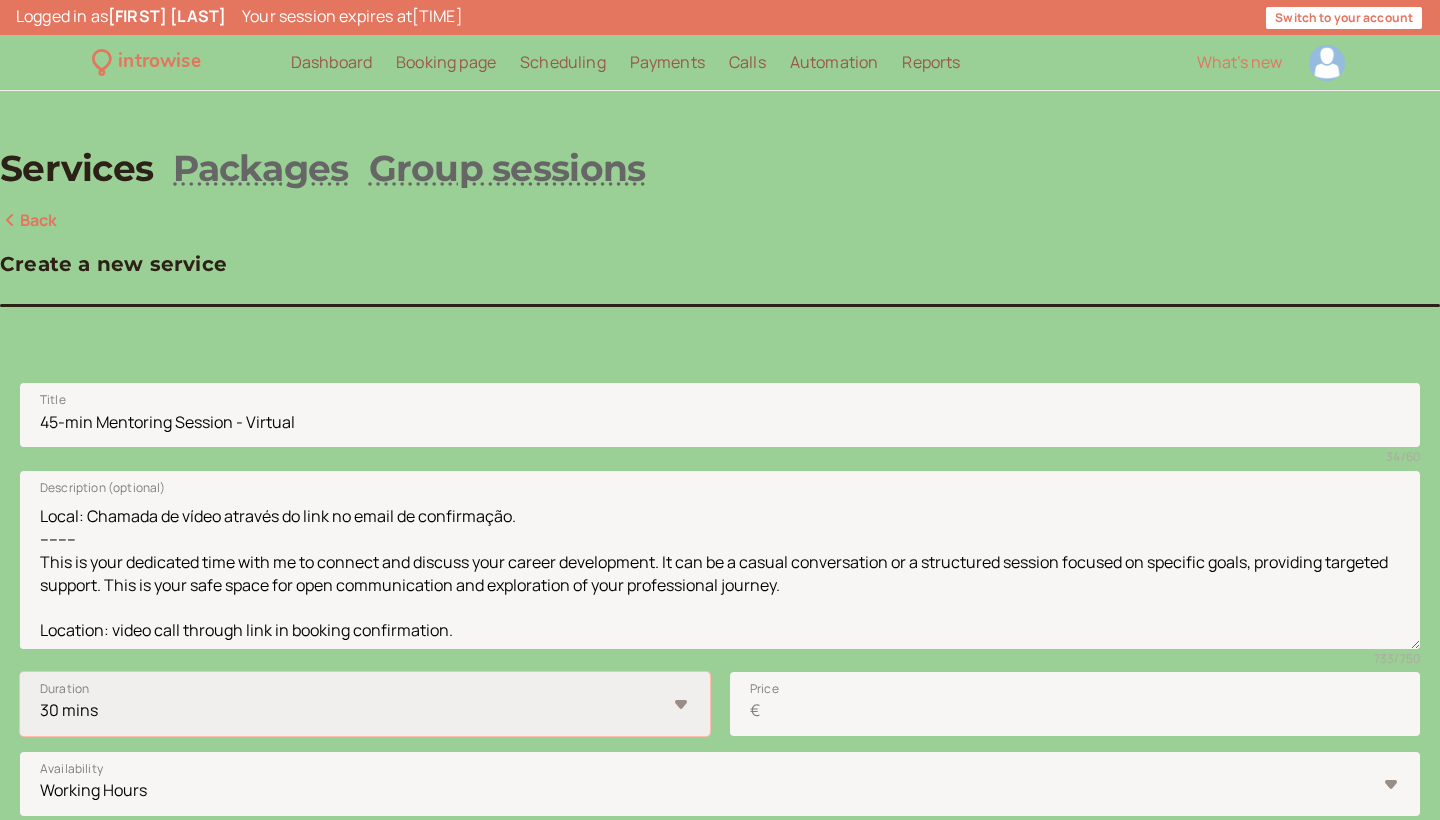 select on "45" 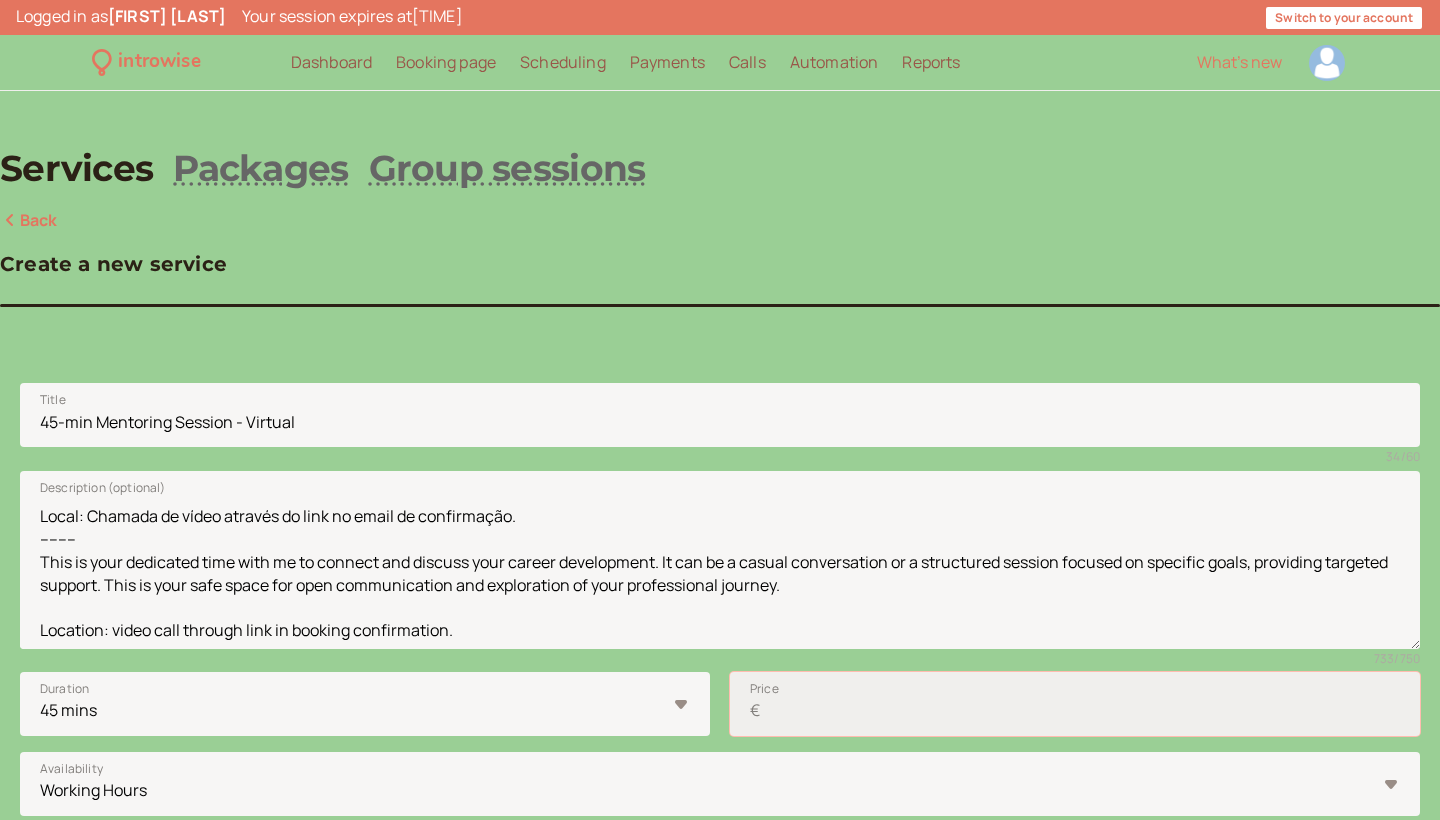 click on "Price €" at bounding box center [1075, 704] 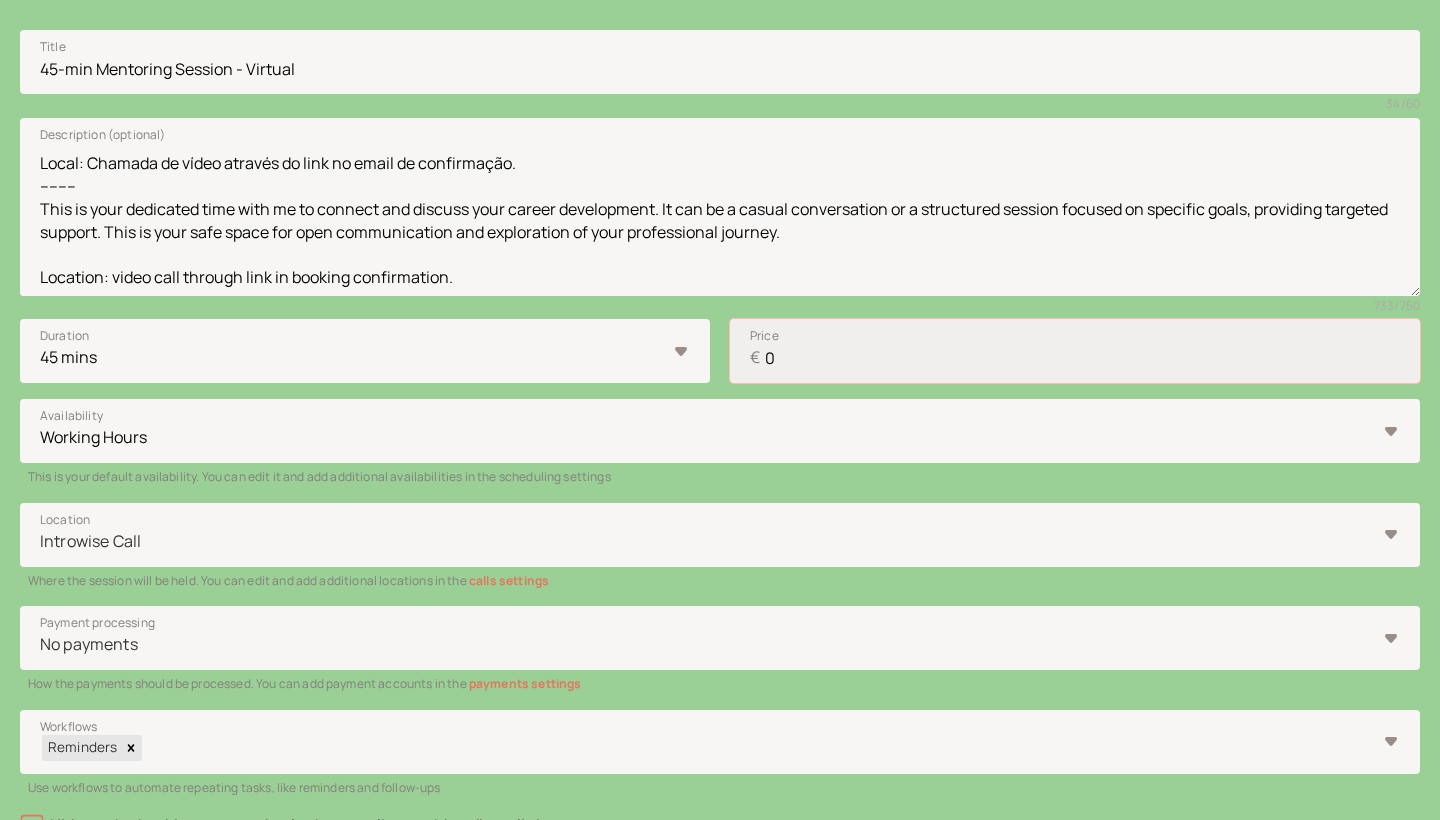 scroll, scrollTop: 403, scrollLeft: 0, axis: vertical 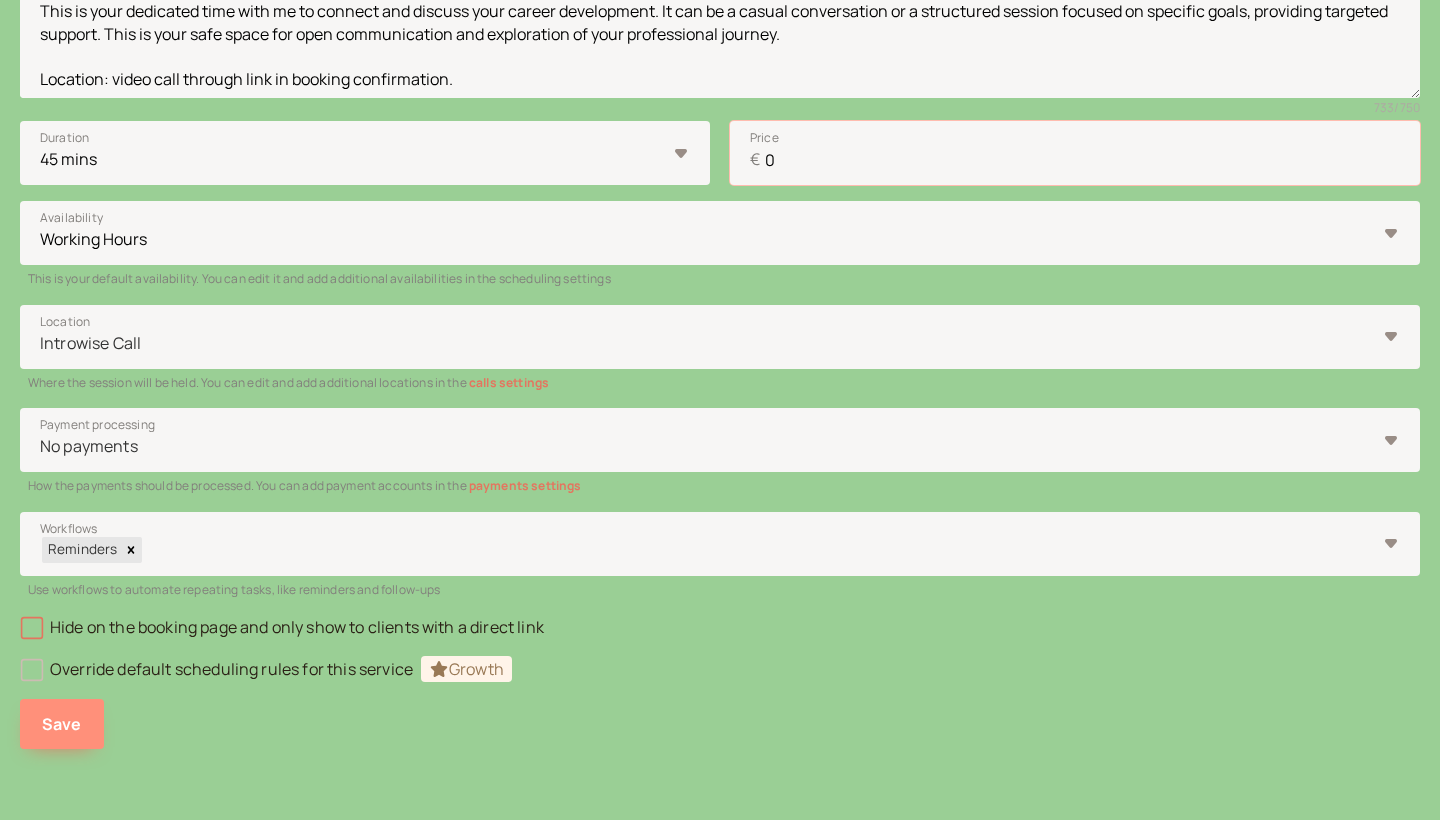 type on "0" 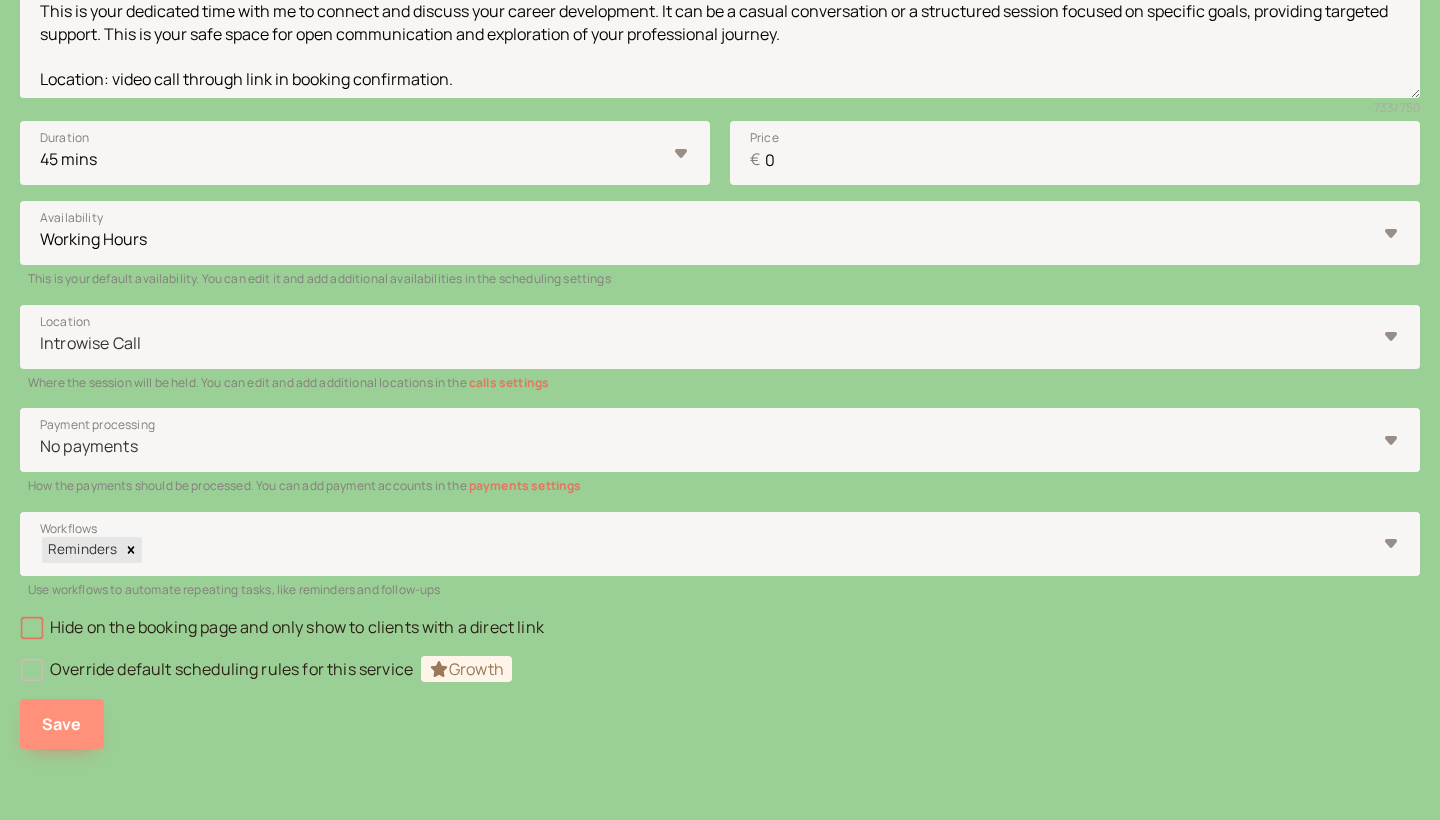 click on "Save" at bounding box center [62, 724] 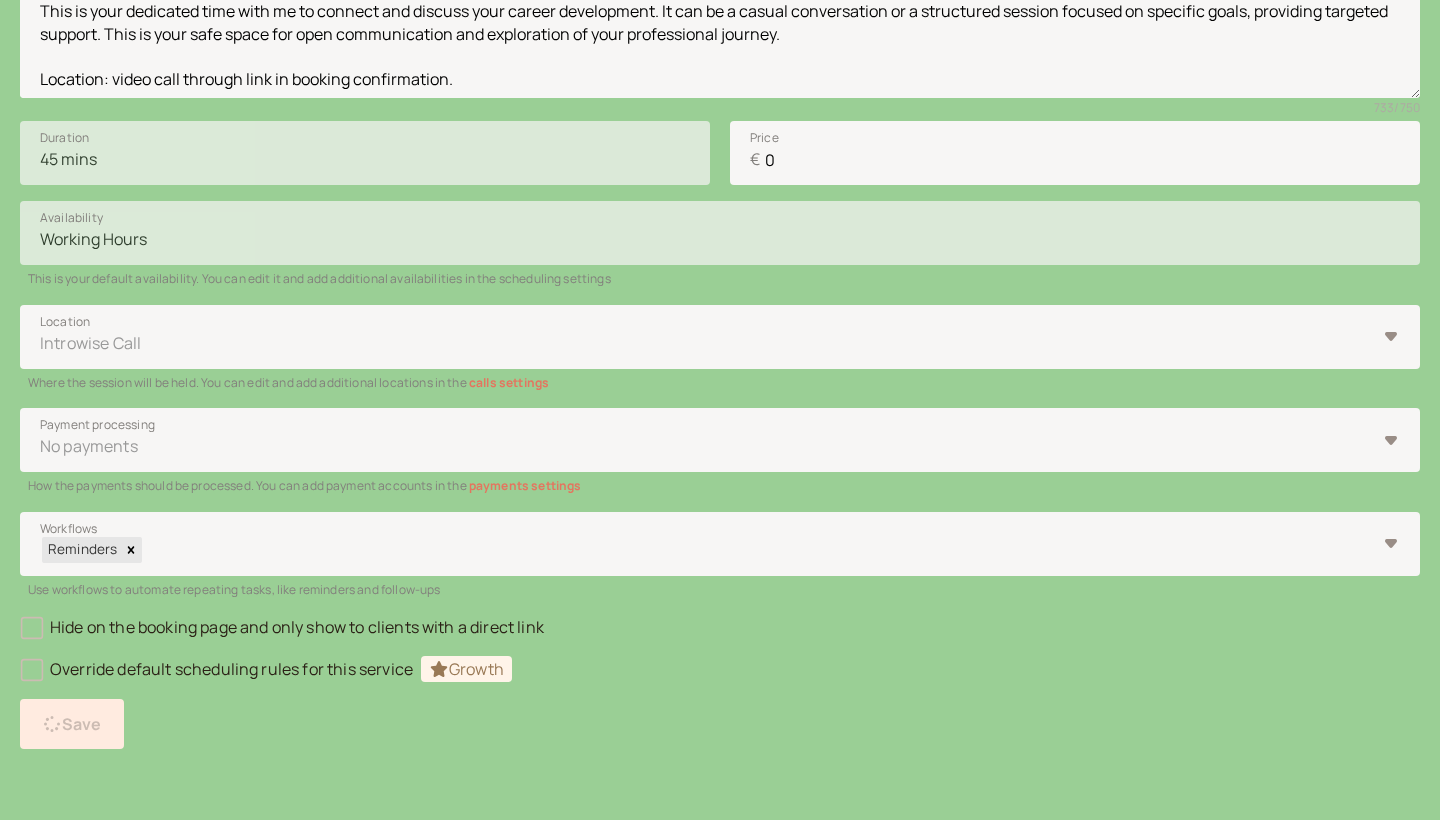 scroll, scrollTop: 35, scrollLeft: 0, axis: vertical 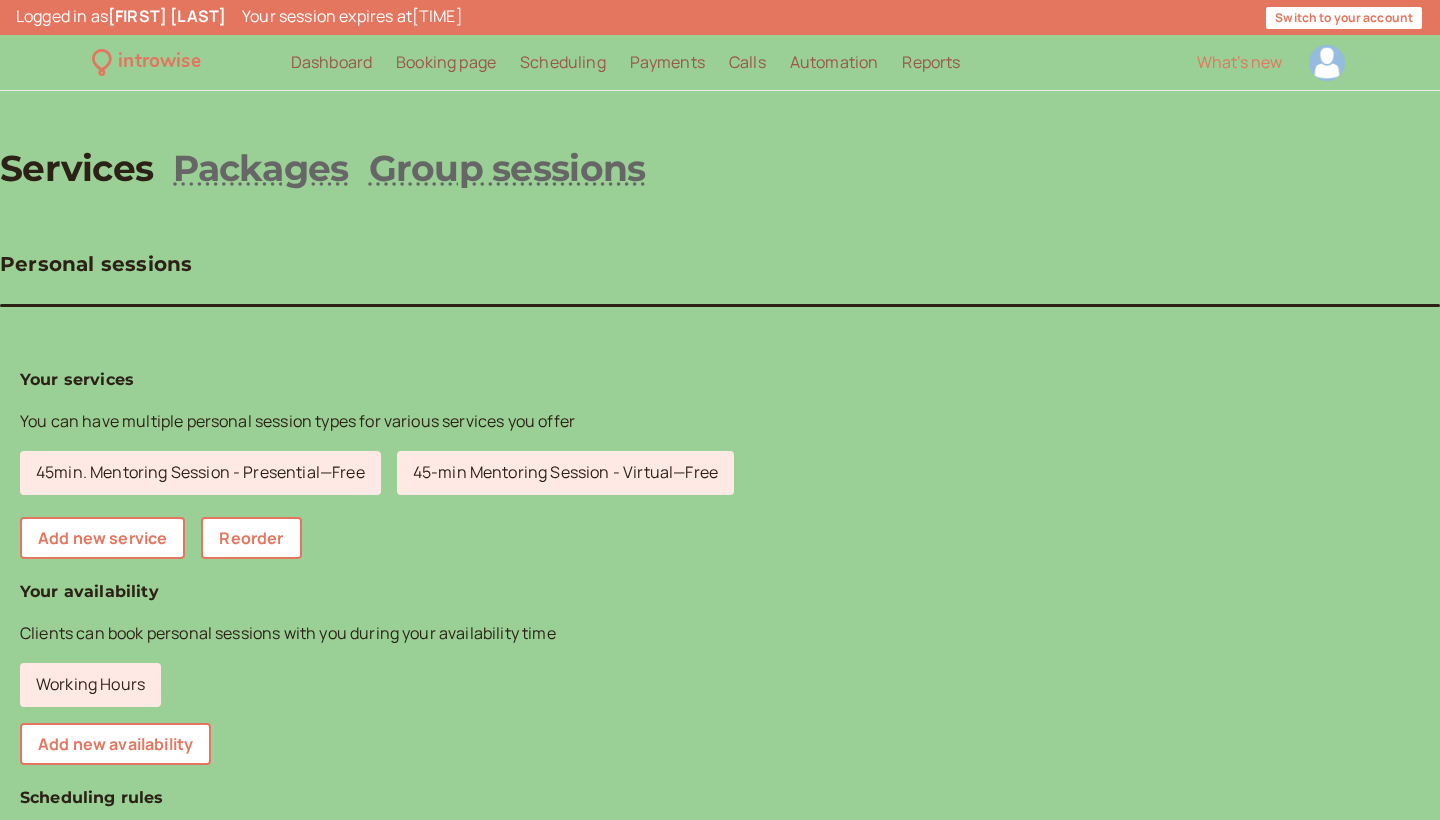 click at bounding box center [1327, 63] 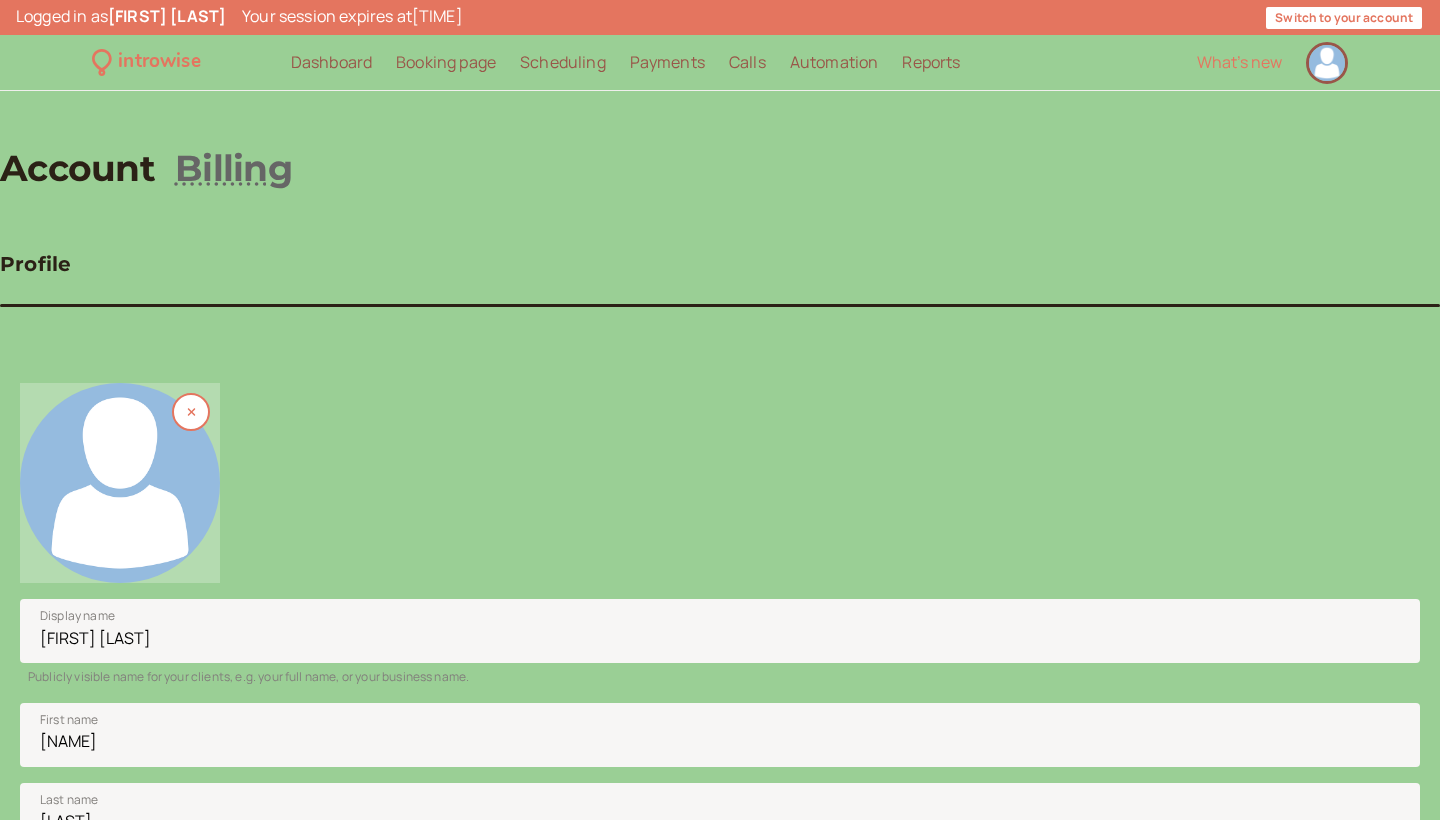 click at bounding box center (120, 483) 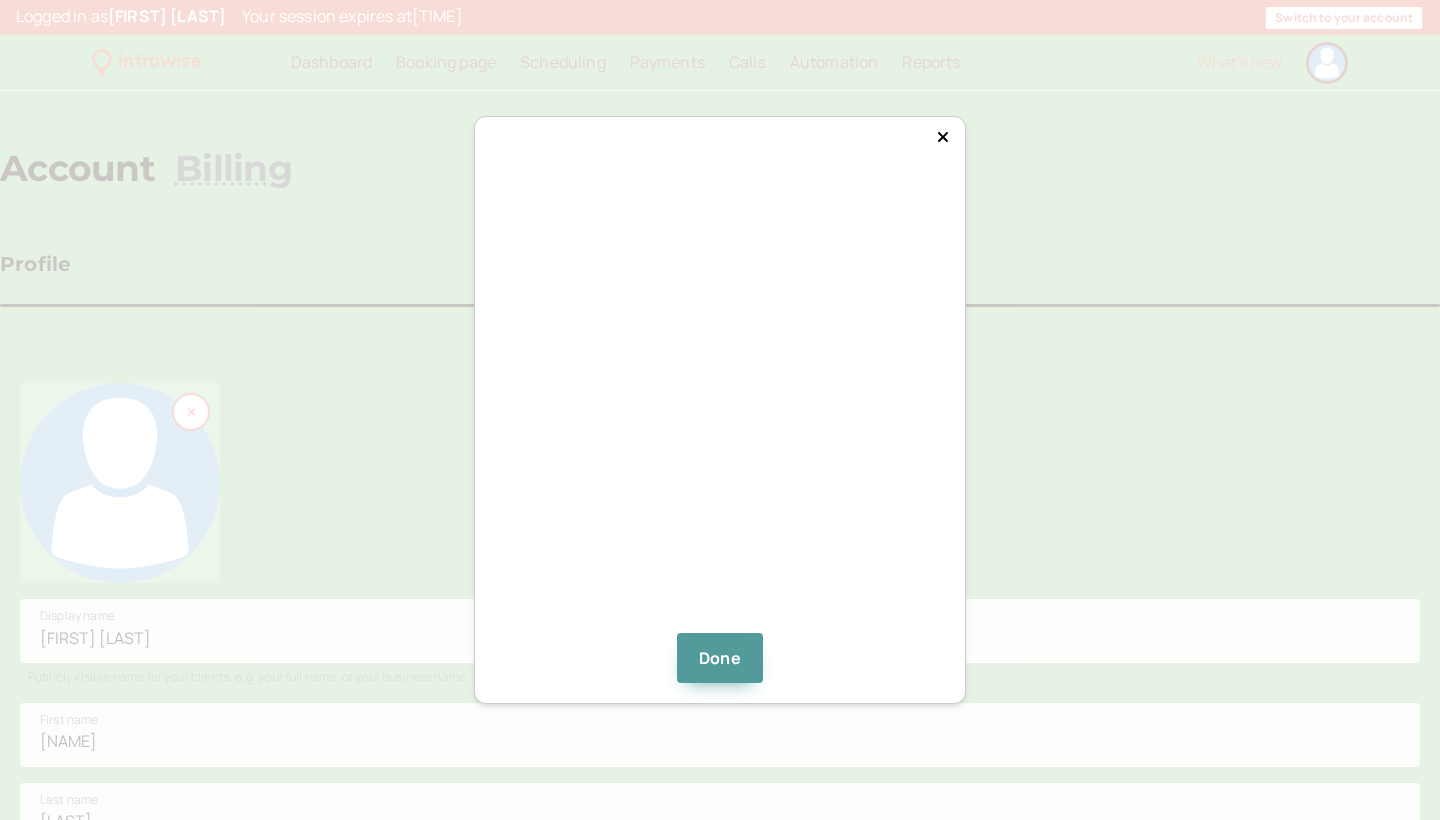 click at bounding box center [720, 395] 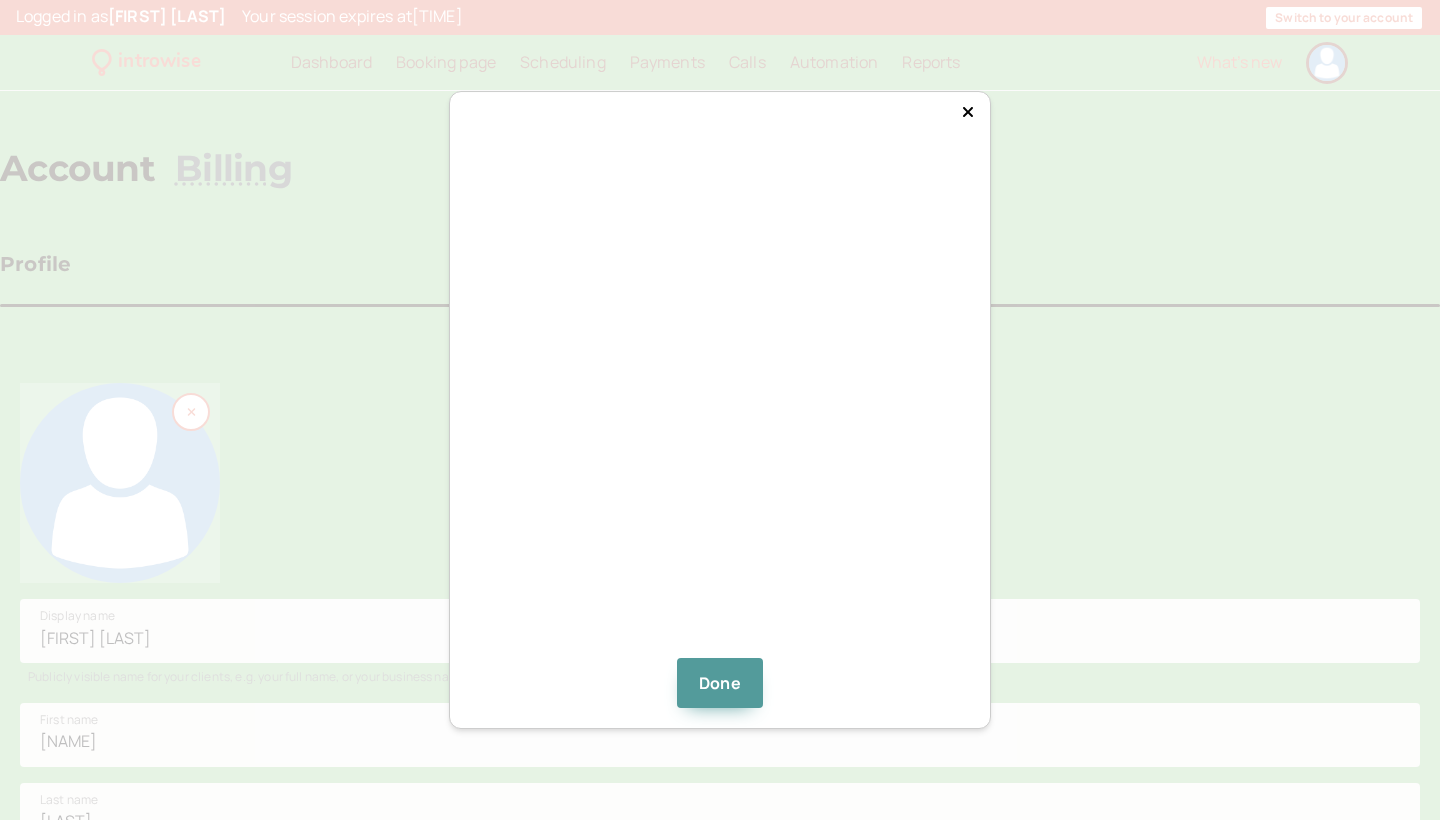 click on "Done" at bounding box center (720, 410) 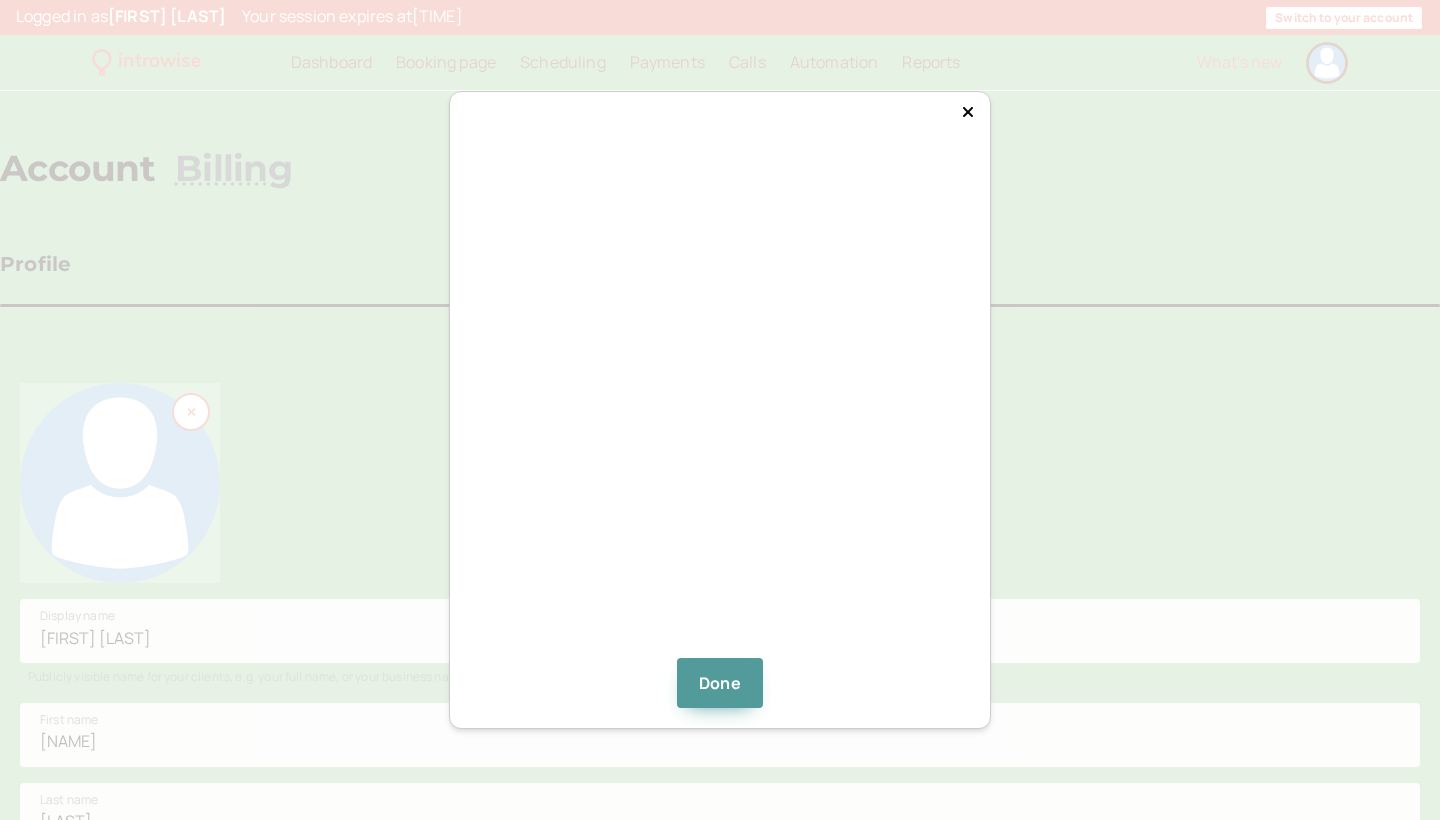 click at bounding box center (720, 408) 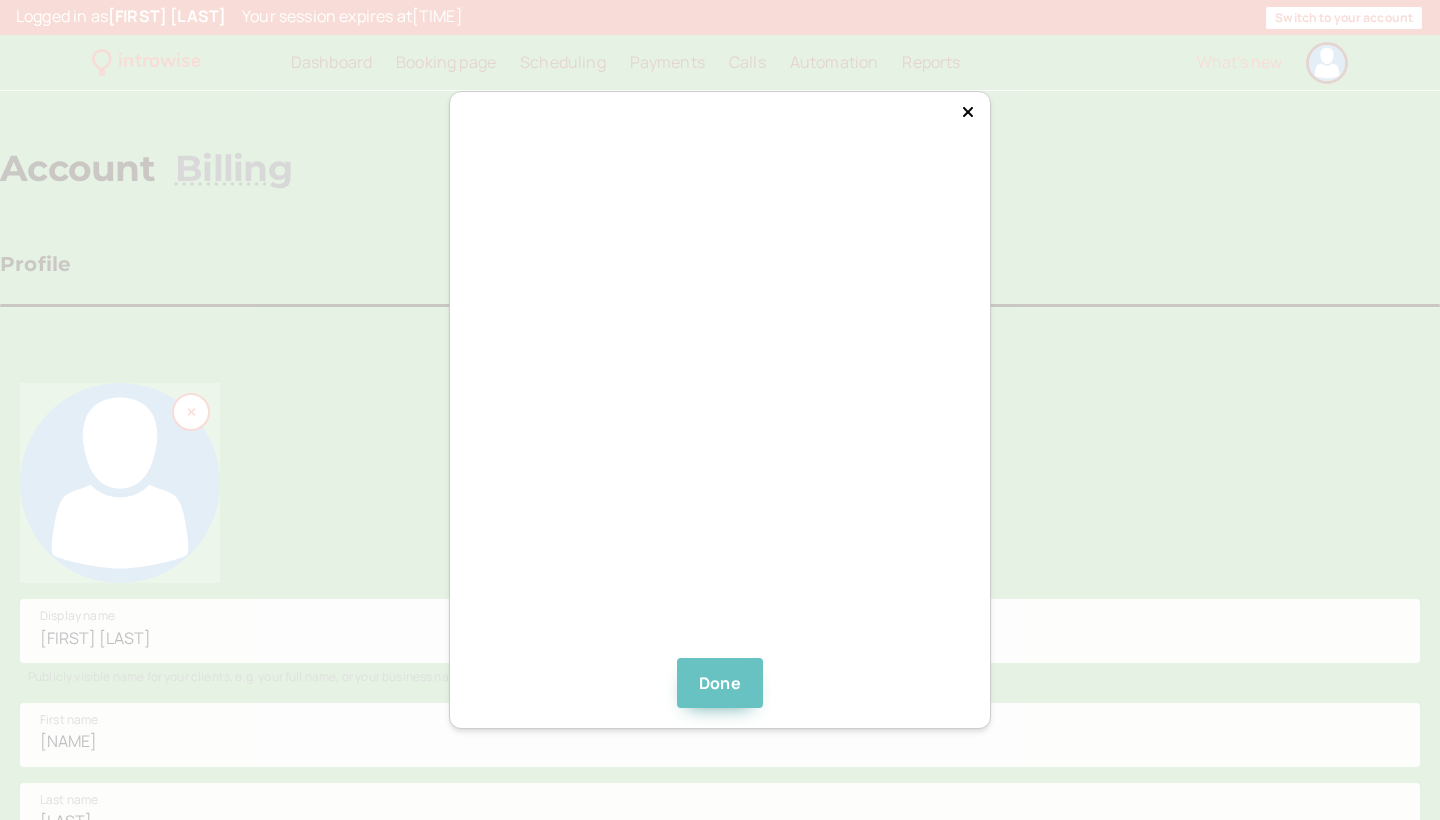 click on "Done" at bounding box center (720, 683) 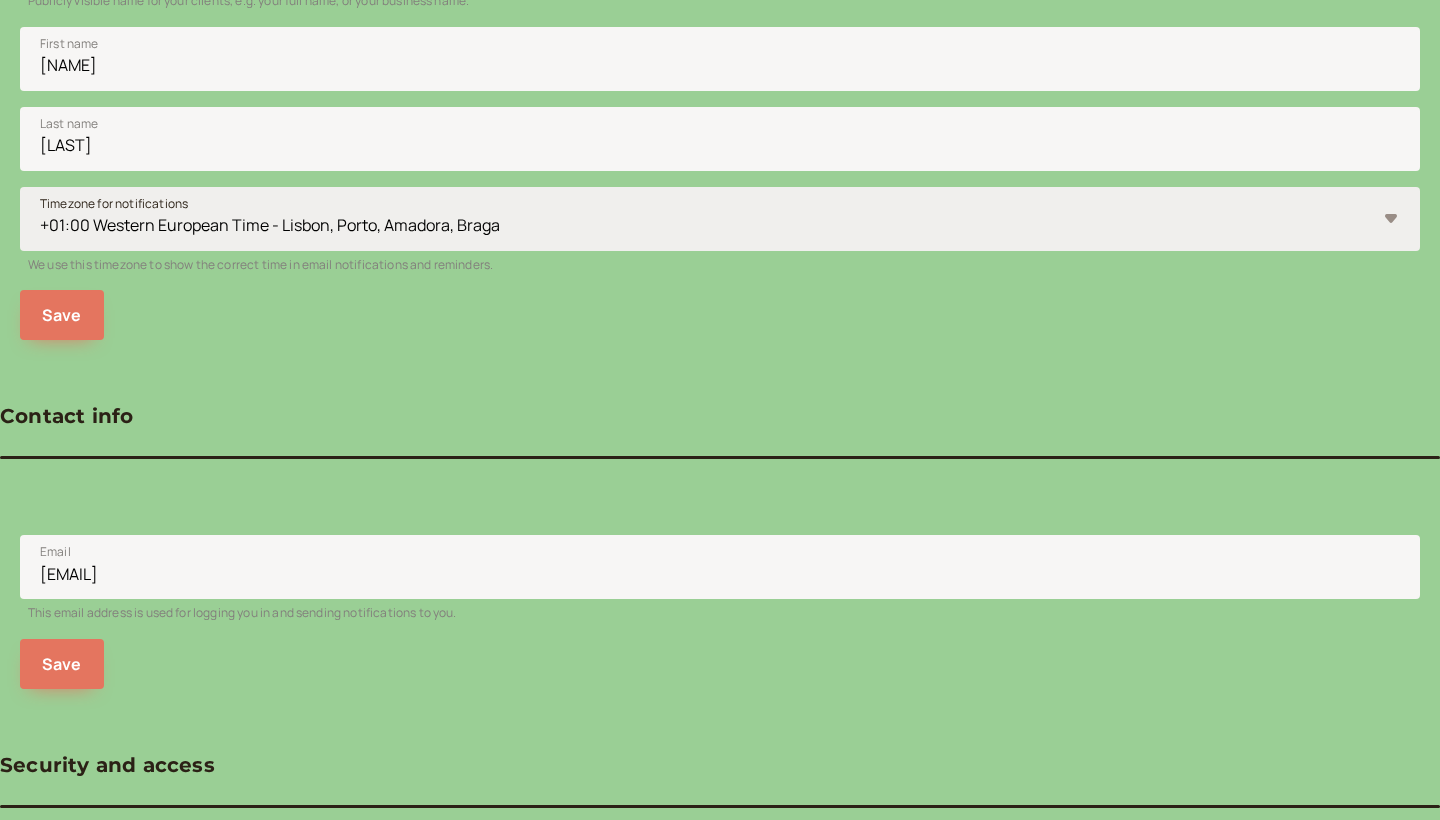 scroll, scrollTop: 710, scrollLeft: 0, axis: vertical 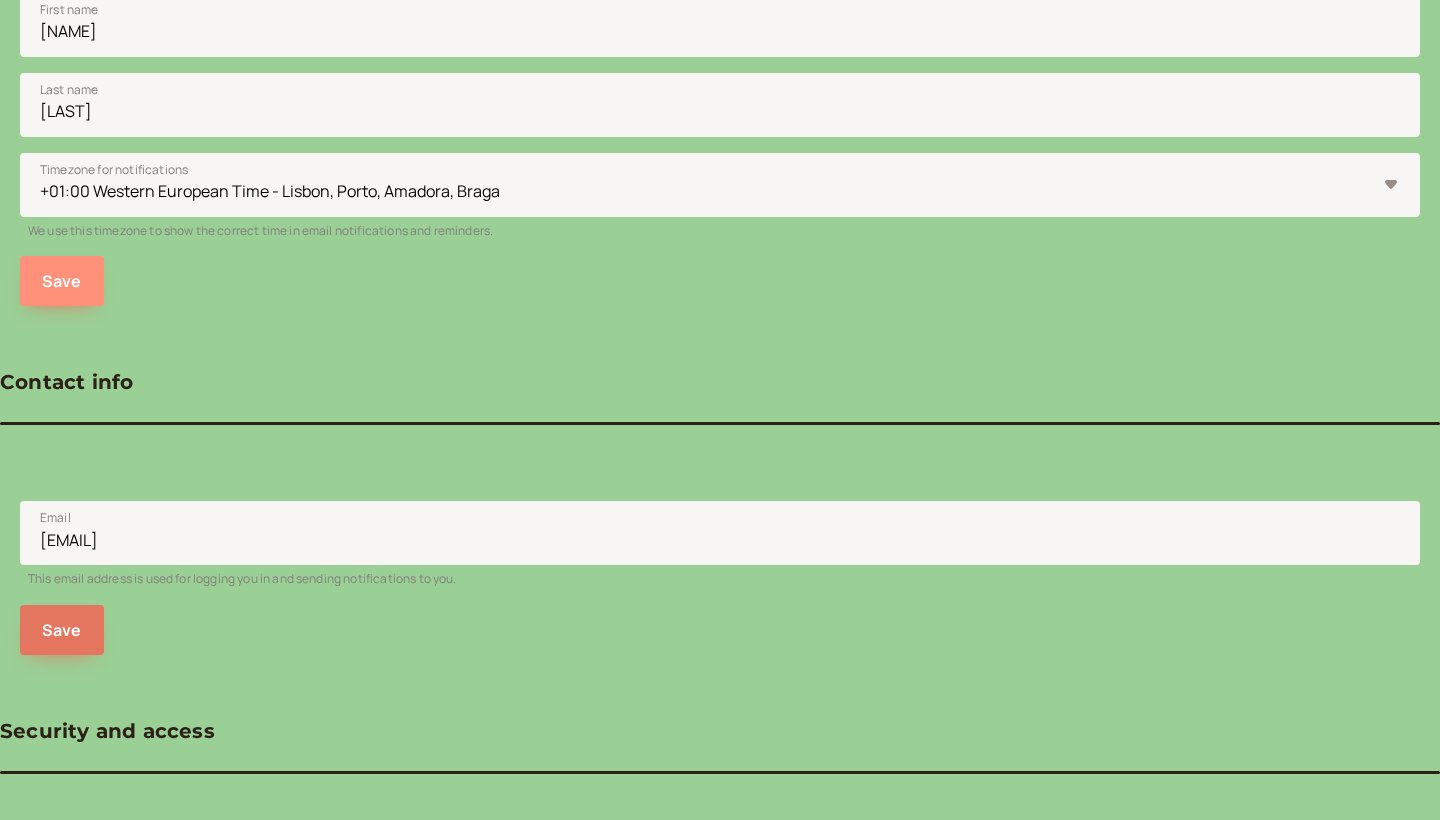 click on "Save" at bounding box center (62, 281) 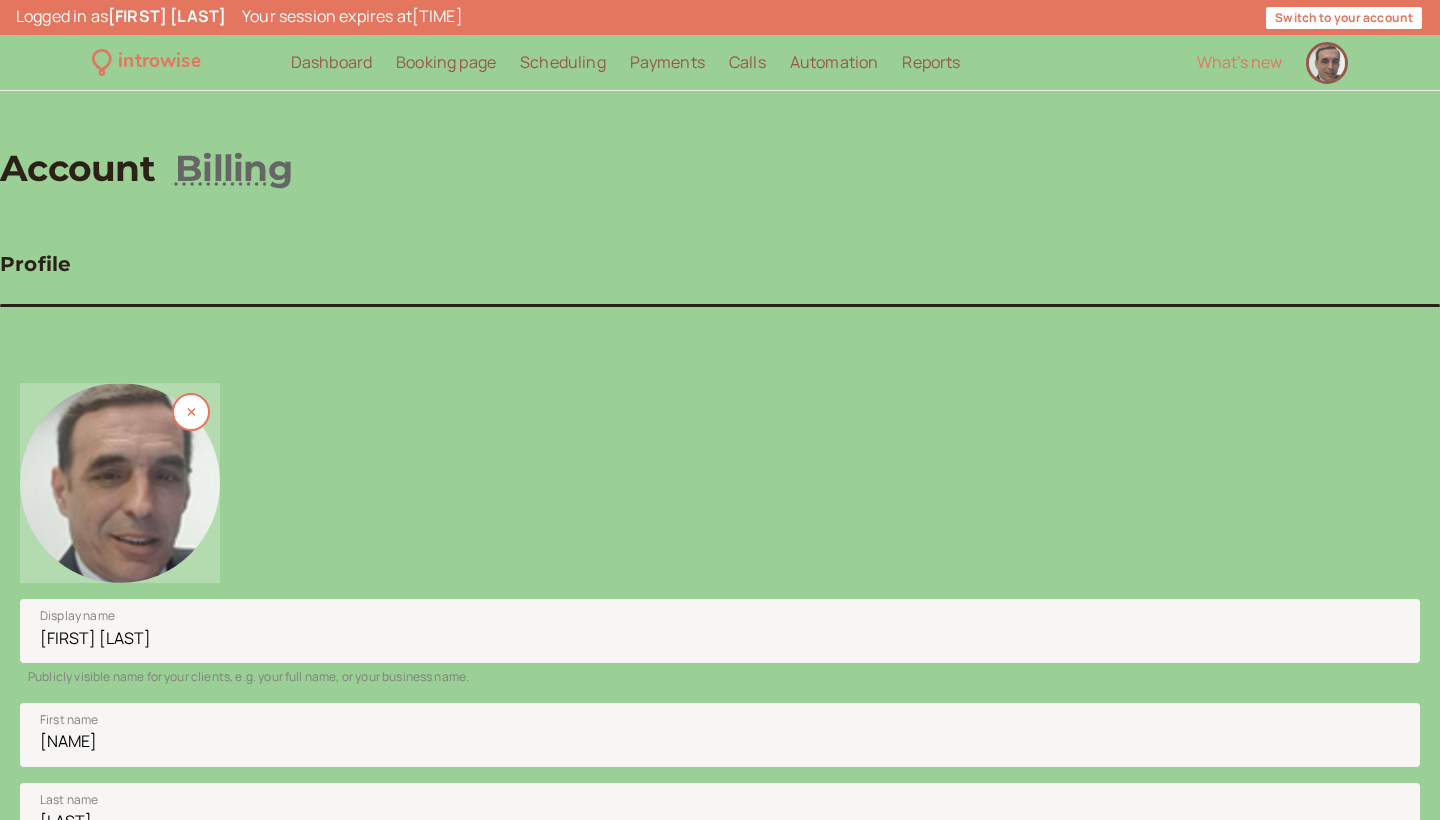 scroll, scrollTop: 0, scrollLeft: 0, axis: both 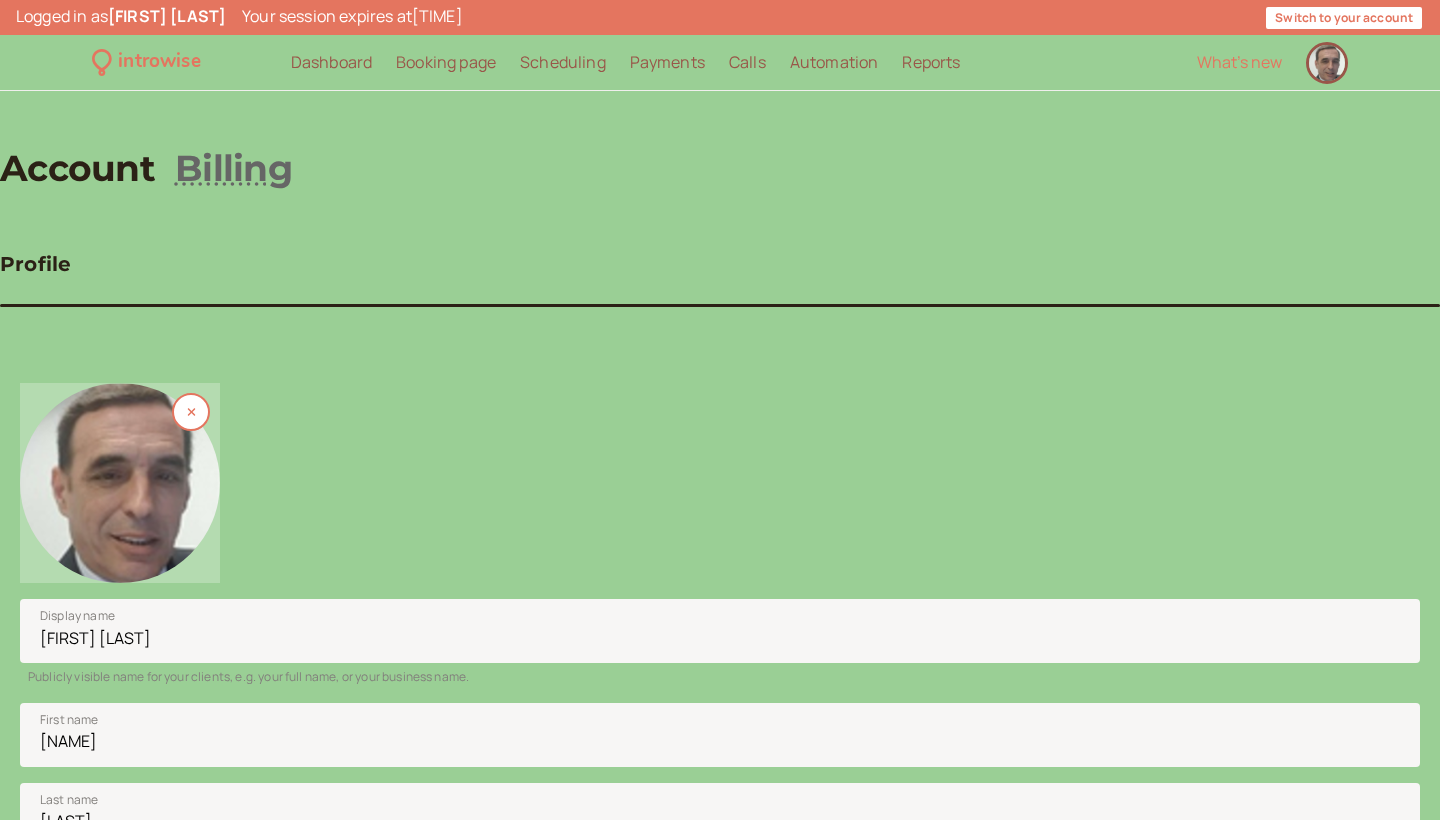 click on "Dashboard" at bounding box center [331, 62] 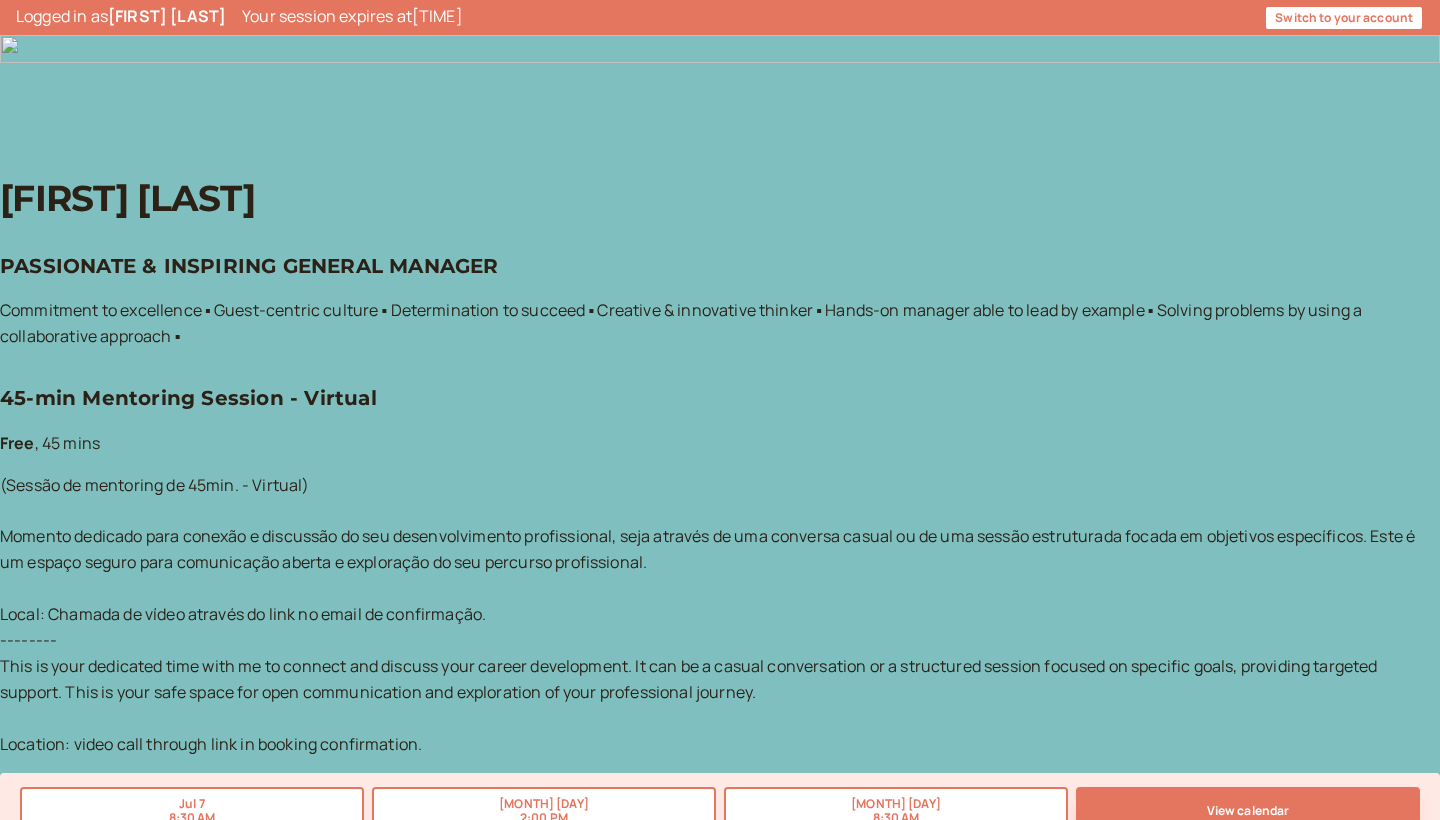 scroll, scrollTop: 0, scrollLeft: 0, axis: both 